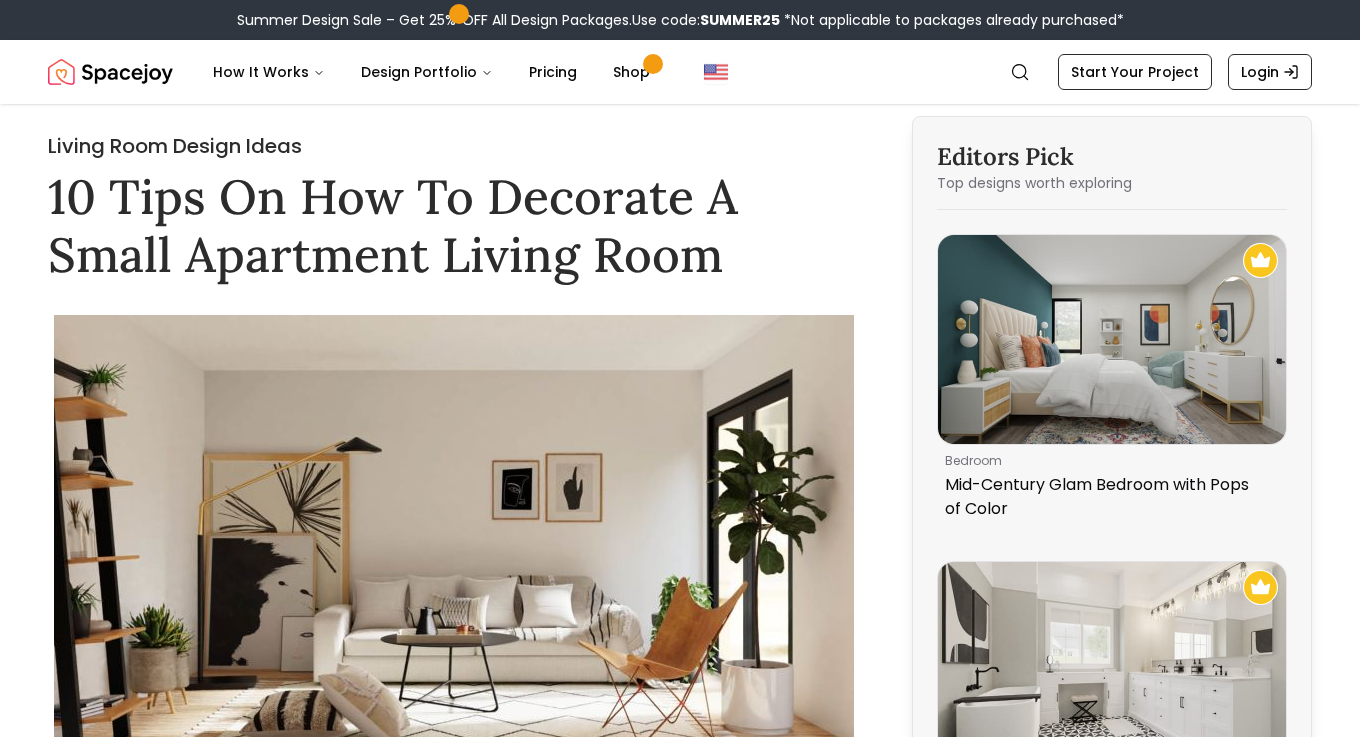 scroll, scrollTop: 0, scrollLeft: 0, axis: both 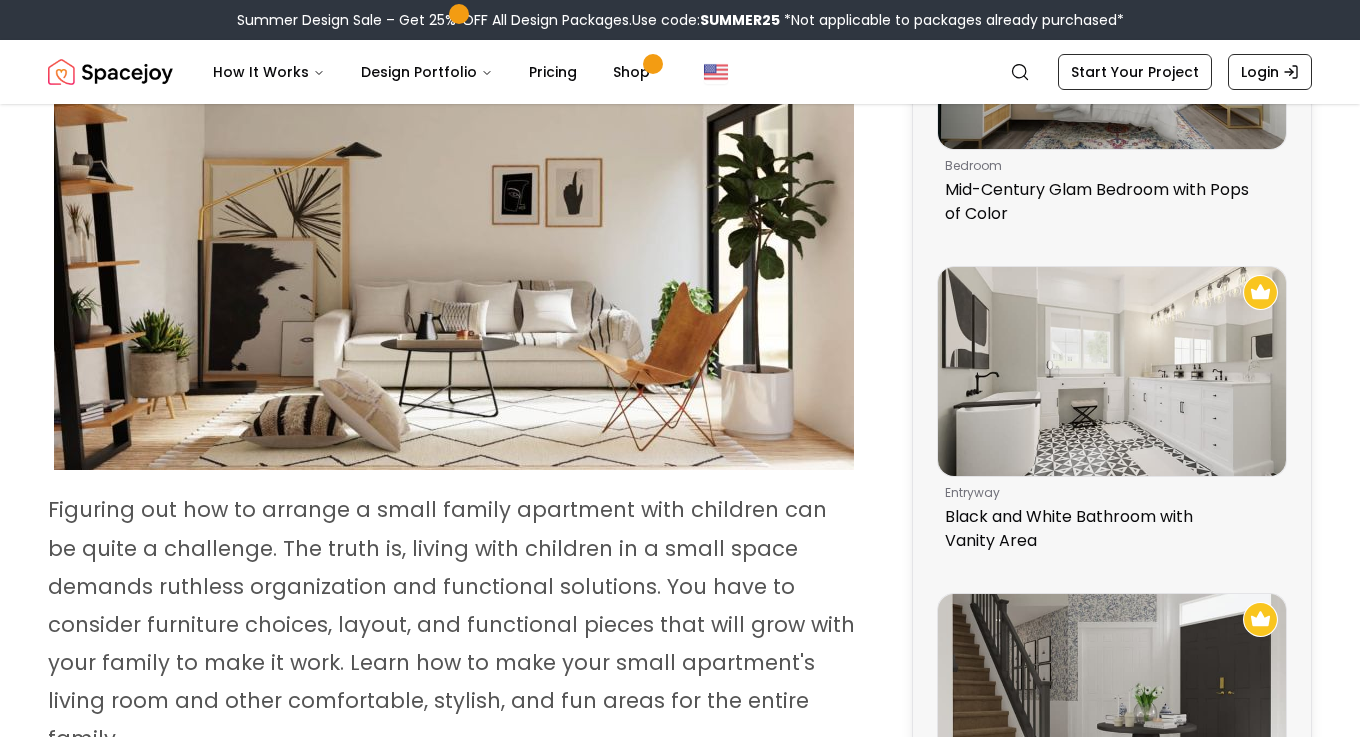 click on "Figuring out how to arrange a small family apartment with children can be quite a challenge. The truth is, living with children in a small space demands ruthless organization and functional solutions. You have to consider furniture choices, layout, and functional pieces that will grow with your family to make it work. Learn how to make your small apartment's living room and other comfortable, stylish, and fun areas for the entire family." at bounding box center [451, 624] 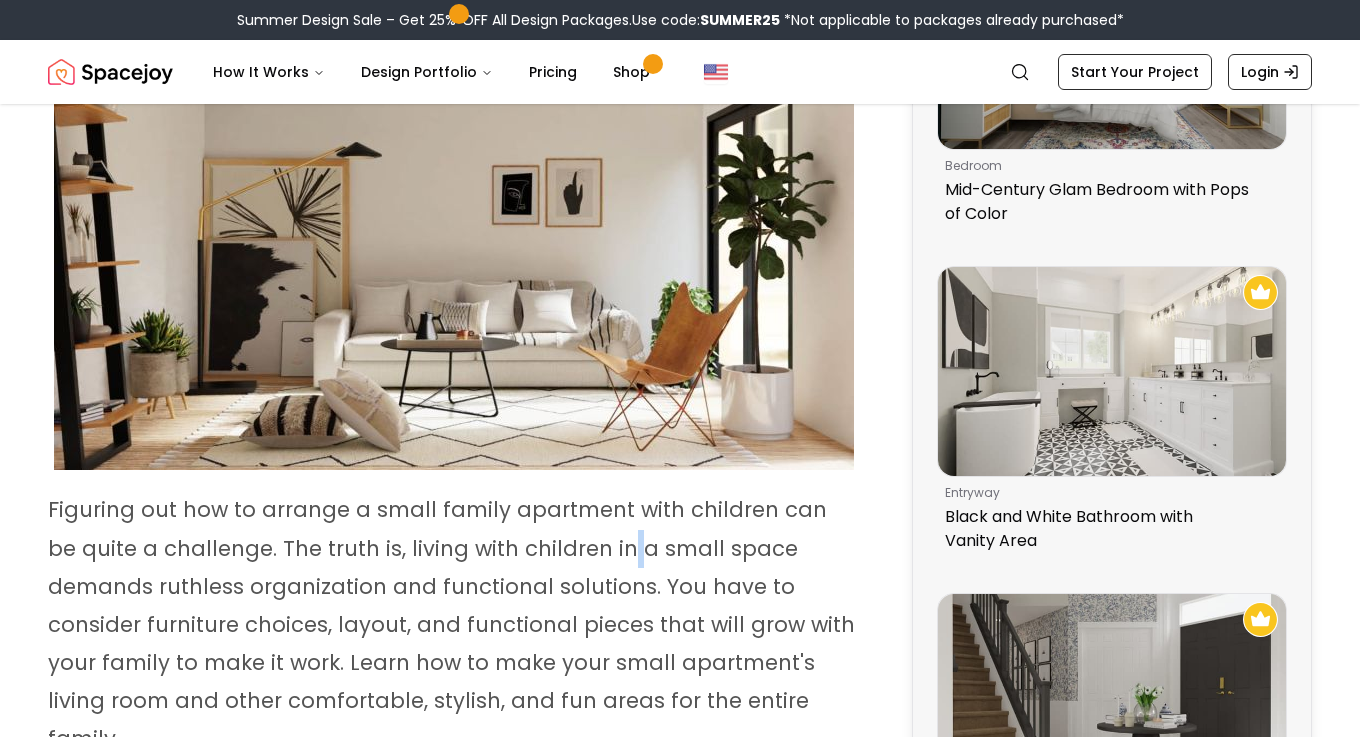click on "Figuring out how to arrange a small family apartment with children can be quite a challenge. The truth is, living with children in a small space demands ruthless organization and functional solutions. You have to consider furniture choices, layout, and functional pieces that will grow with your family to make it work. Learn how to make your small apartment's living room and other comfortable, stylish, and fun areas for the entire family." at bounding box center (451, 624) 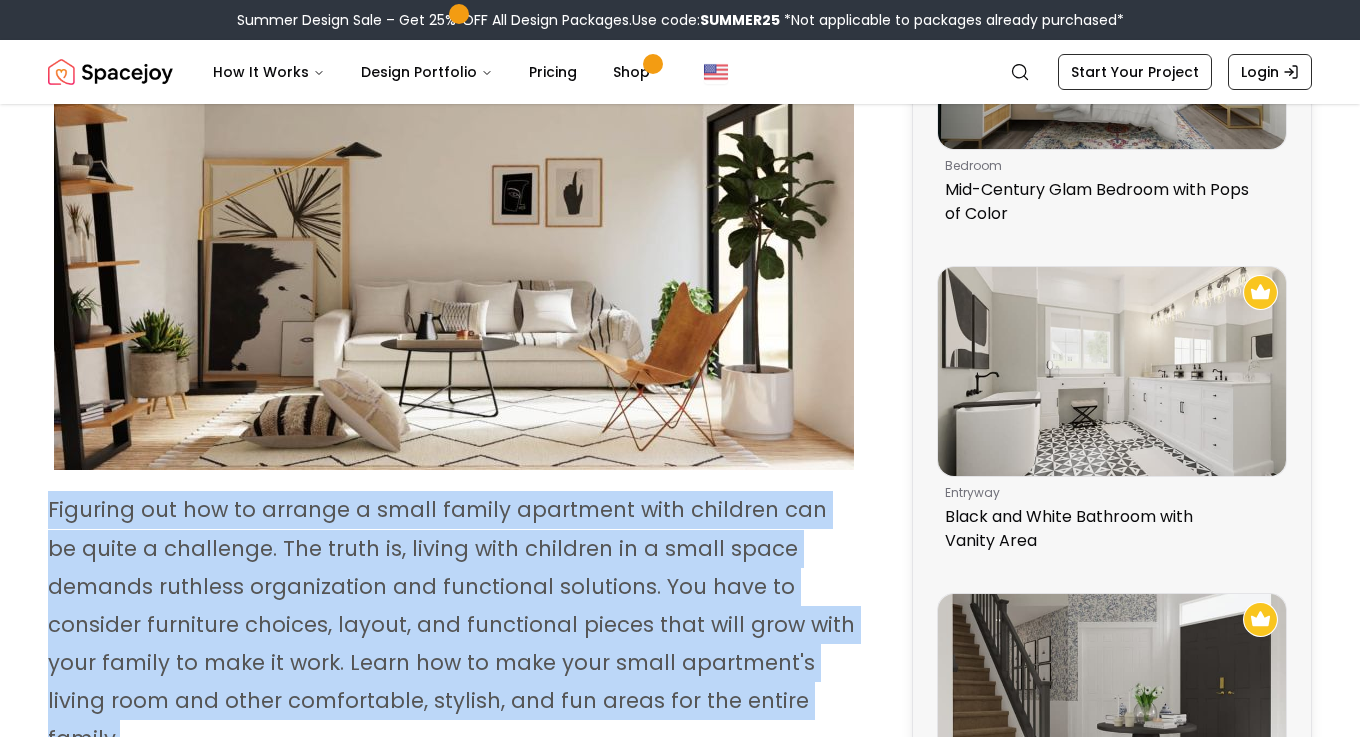click on "Figuring out how to arrange a small family apartment with children can be quite a challenge. The truth is, living with children in a small space demands ruthless organization and functional solutions. You have to consider furniture choices, layout, and functional pieces that will grow with your family to make it work. Learn how to make your small apartment's living room and other comfortable, stylish, and fun areas for the entire family." at bounding box center [451, 624] 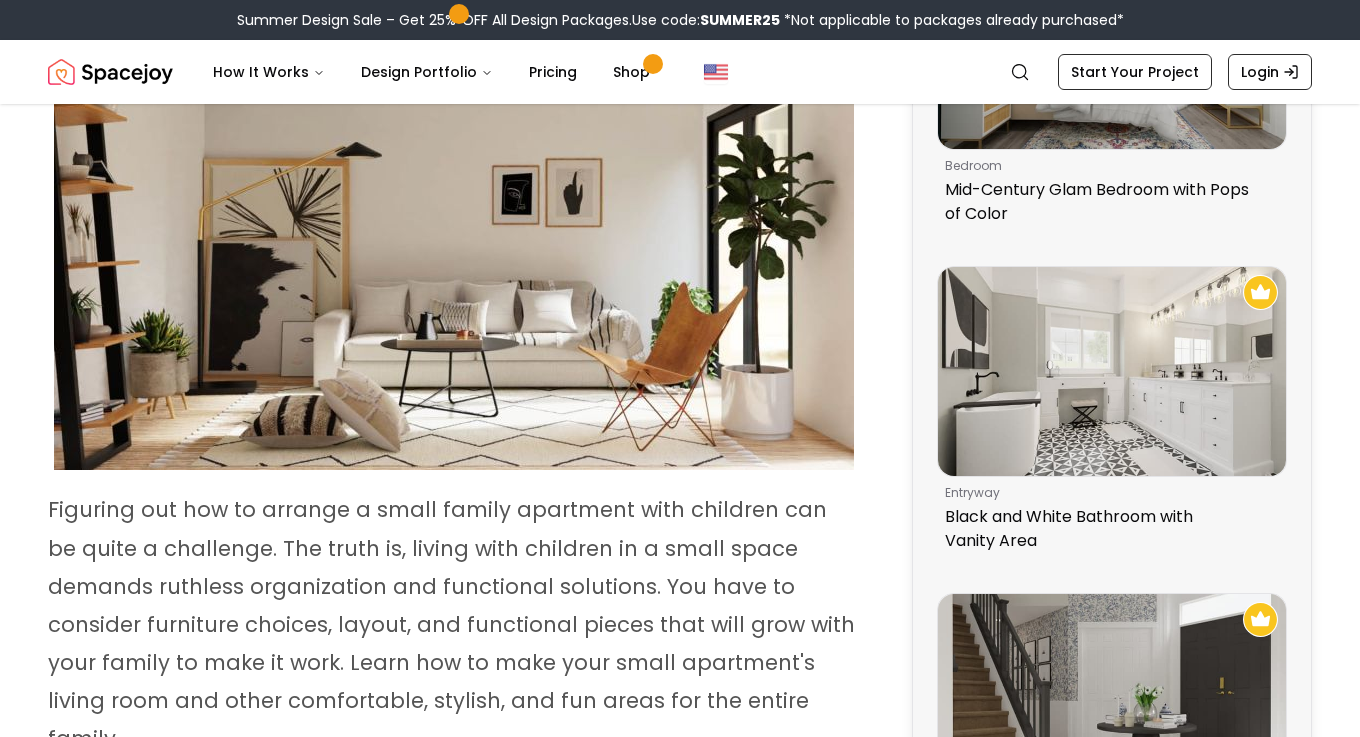 click on "Figuring out how to arrange a small family apartment with children can be quite a challenge. The truth is, living with children in a small space demands ruthless organization and functional solutions. You have to consider furniture choices, layout, and functional pieces that will grow with your family to make it work. Learn how to make your small apartment's living room and other comfortable, stylish, and fun areas for the entire family." at bounding box center [451, 624] 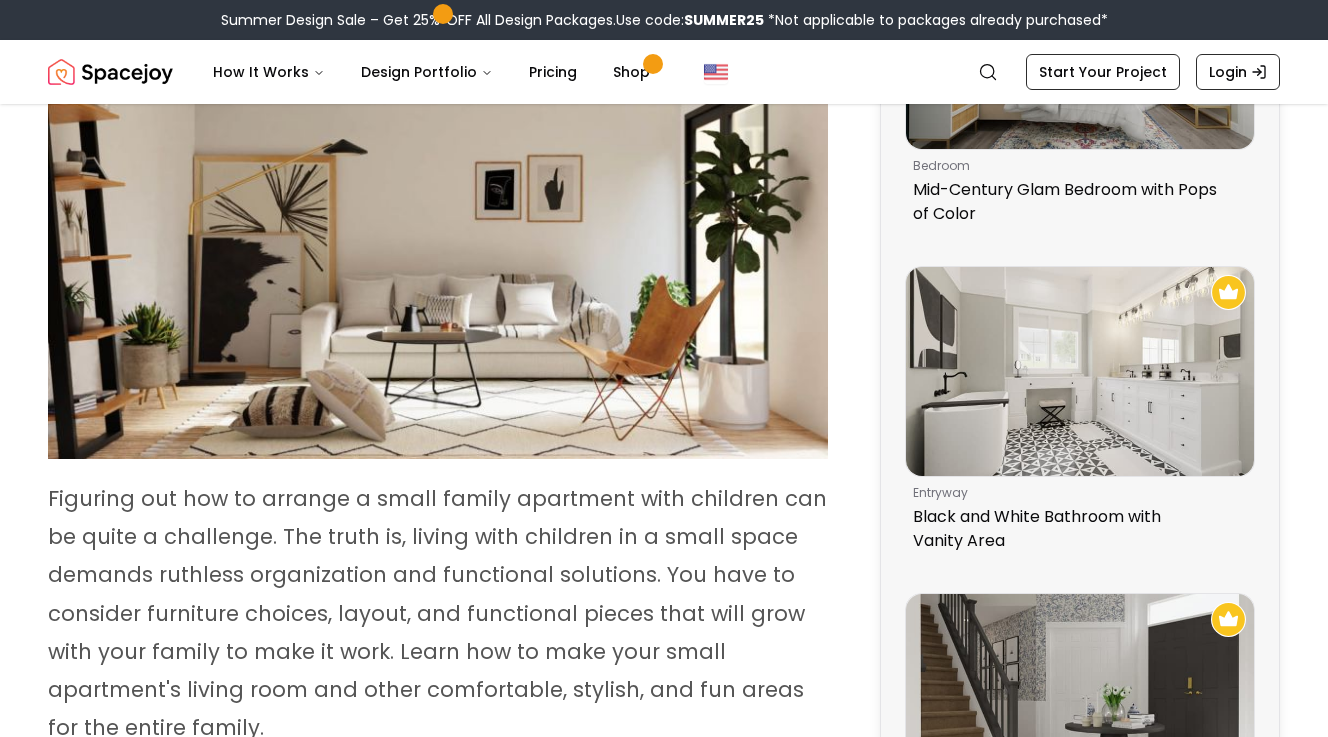 click on "Figuring out how to arrange a small family apartment with children can be quite a challenge. The truth is, living with children in a small space demands ruthless organization and functional solutions. You have to consider furniture choices, layout, and functional pieces that will grow with your family to make it work. Learn how to make your small apartment's living room and other comfortable, stylish, and fun areas for the entire family." at bounding box center (437, 613) 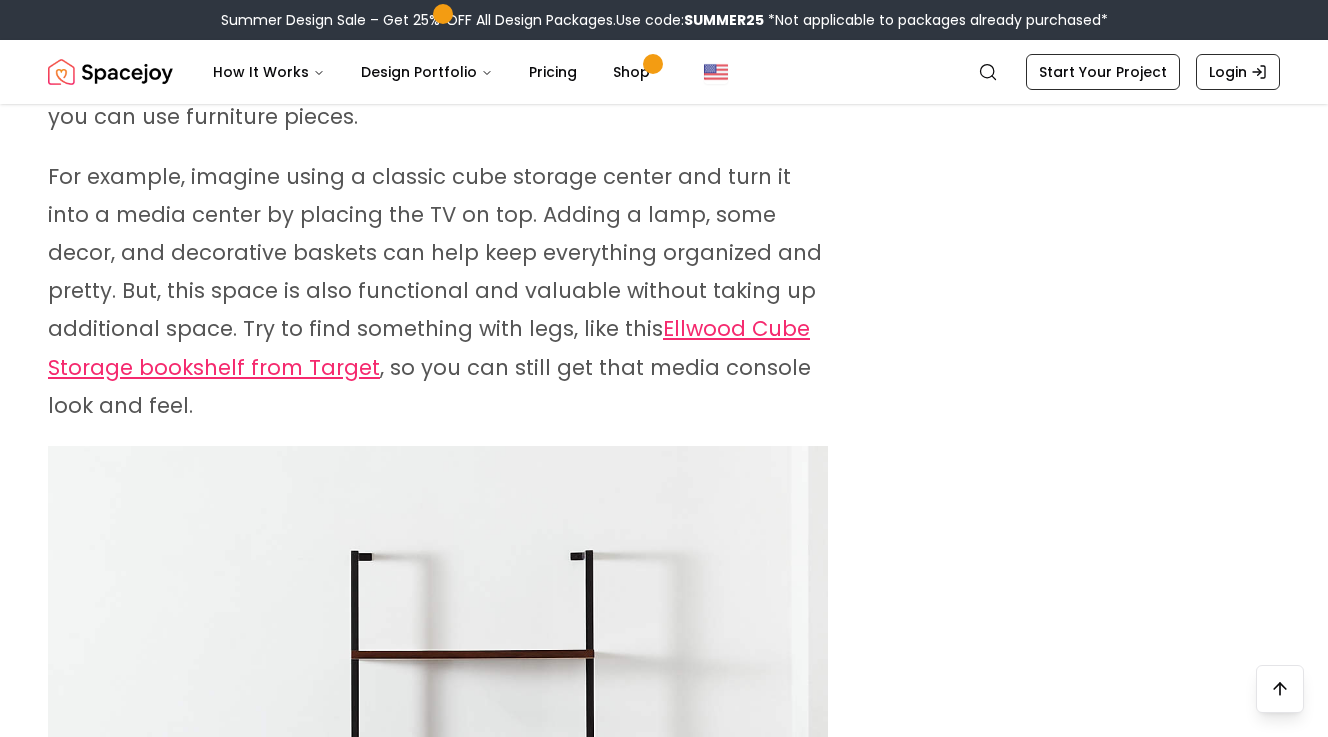 scroll, scrollTop: 12650, scrollLeft: 0, axis: vertical 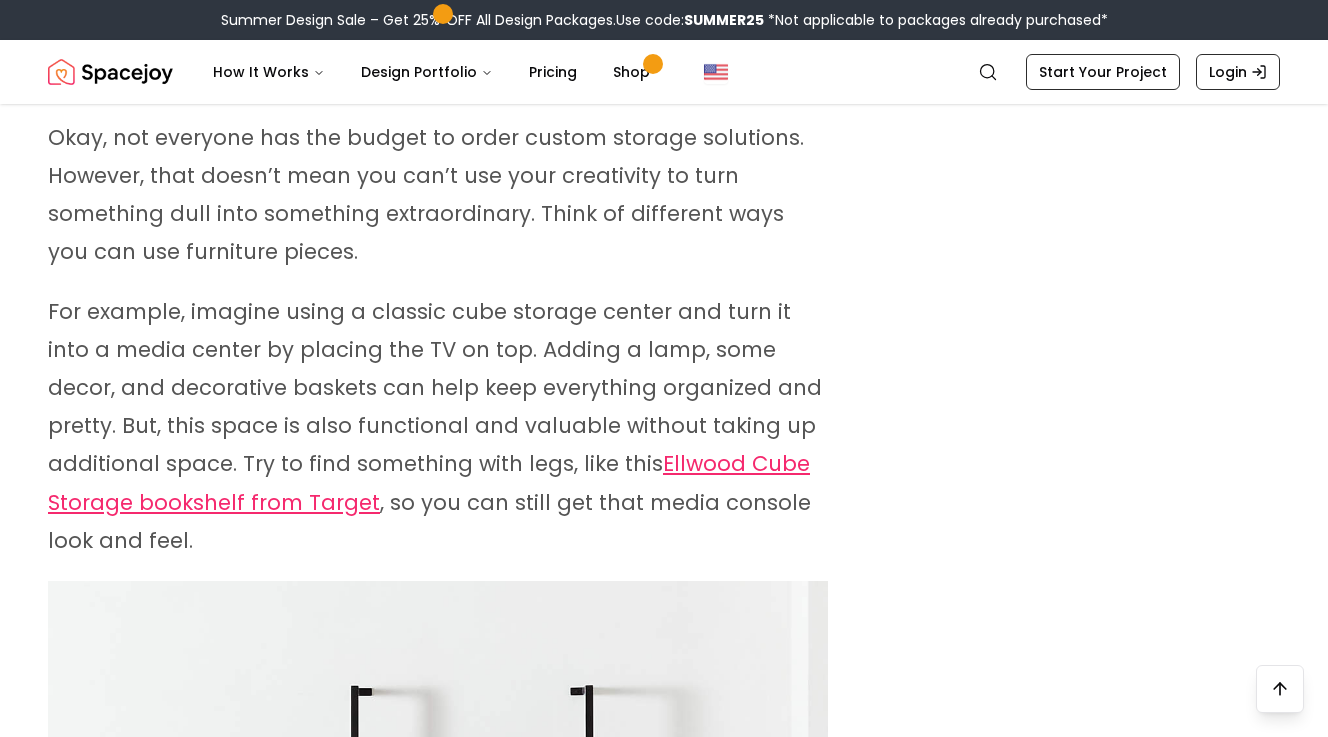 click on "For example, imagine using a classic cube storage center and turn it into a media center by placing the TV on top. Adding a lamp, some decor, and decorative baskets can help keep everything organized and pretty. But, this space is also functional and valuable without taking up additional space. Try to find something with legs, like this  Ellwood Cube Storage bookshelf from Target , so you can still get that media console look and feel." at bounding box center [435, 426] 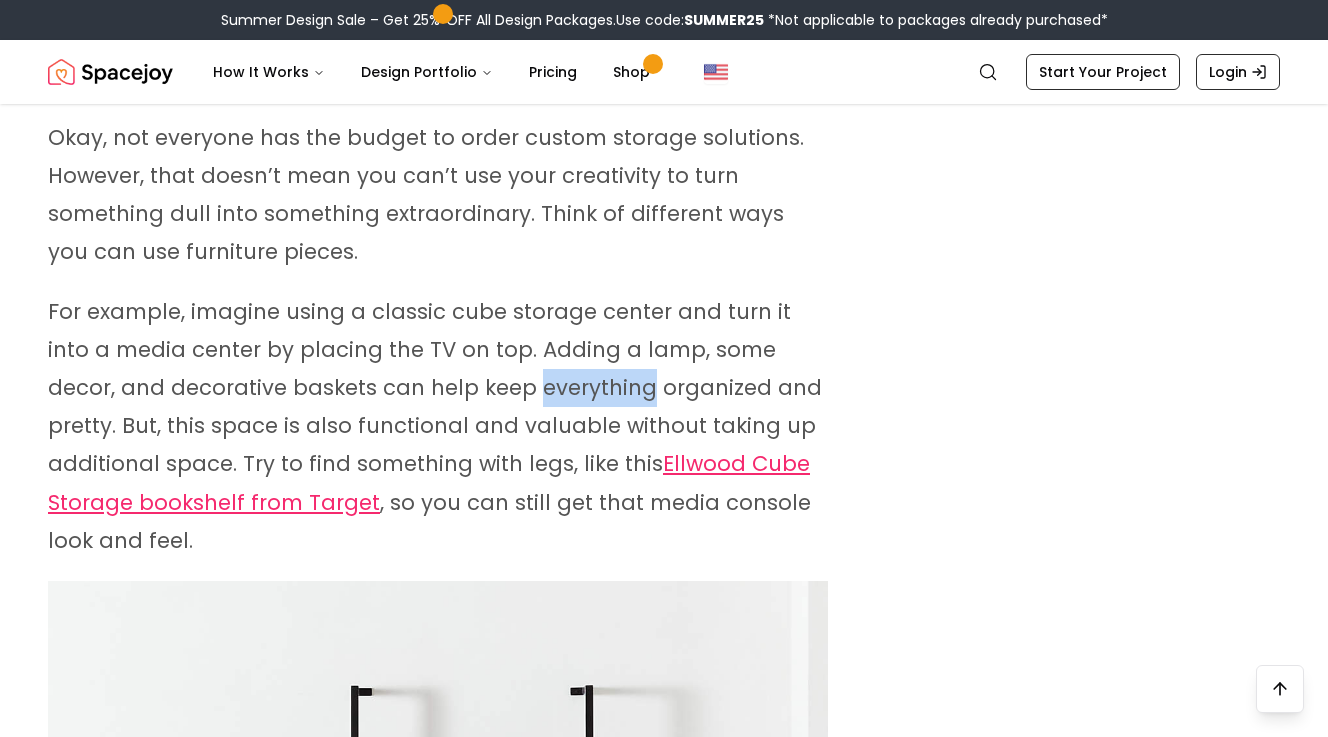 click on "For example, imagine using a classic cube storage center and turn it into a media center by placing the TV on top. Adding a lamp, some decor, and decorative baskets can help keep everything organized and pretty. But, this space is also functional and valuable without taking up additional space. Try to find something with legs, like this  Ellwood Cube Storage bookshelf from Target , so you can still get that media console look and feel." at bounding box center [435, 426] 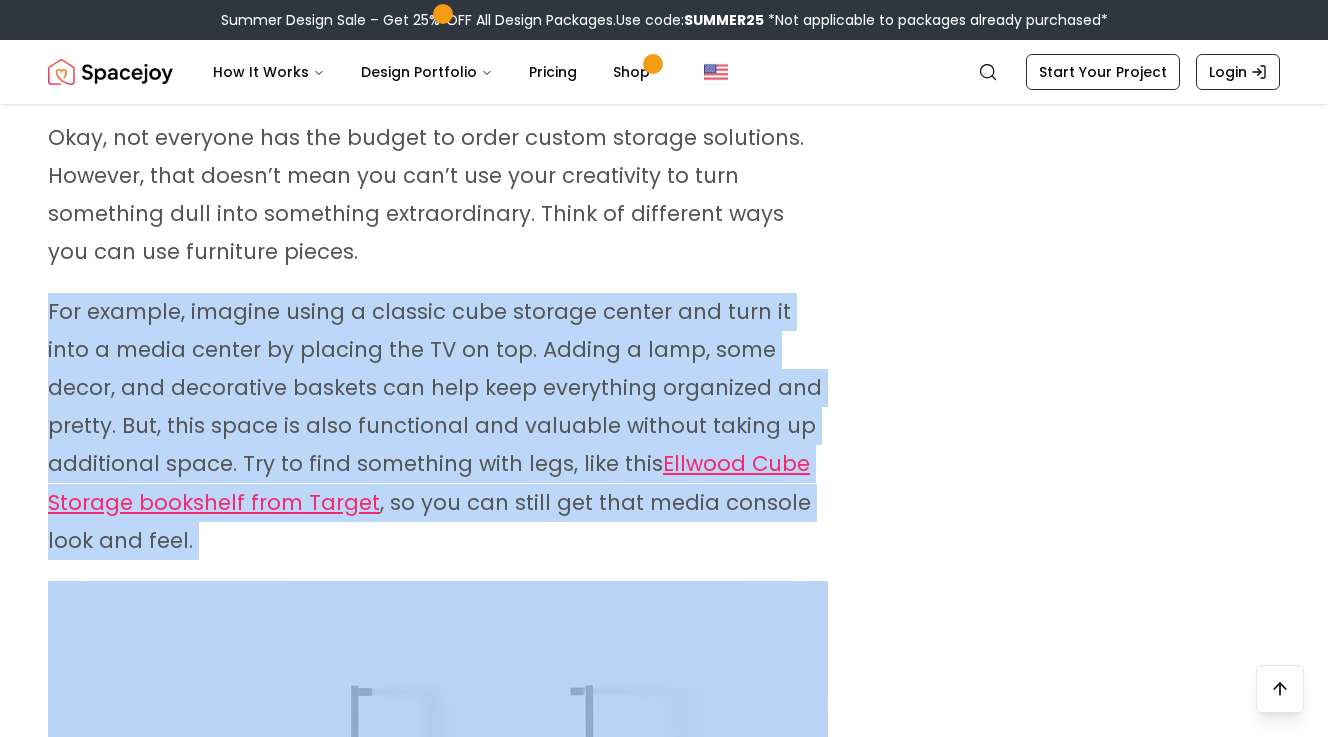 click on "For example, imagine using a classic cube storage center and turn it into a media center by placing the TV on top. Adding a lamp, some decor, and decorative baskets can help keep everything organized and pretty. But, this space is also functional and valuable without taking up additional space. Try to find something with legs, like this  Ellwood Cube Storage bookshelf from Target , so you can still get that media console look and feel." at bounding box center [435, 426] 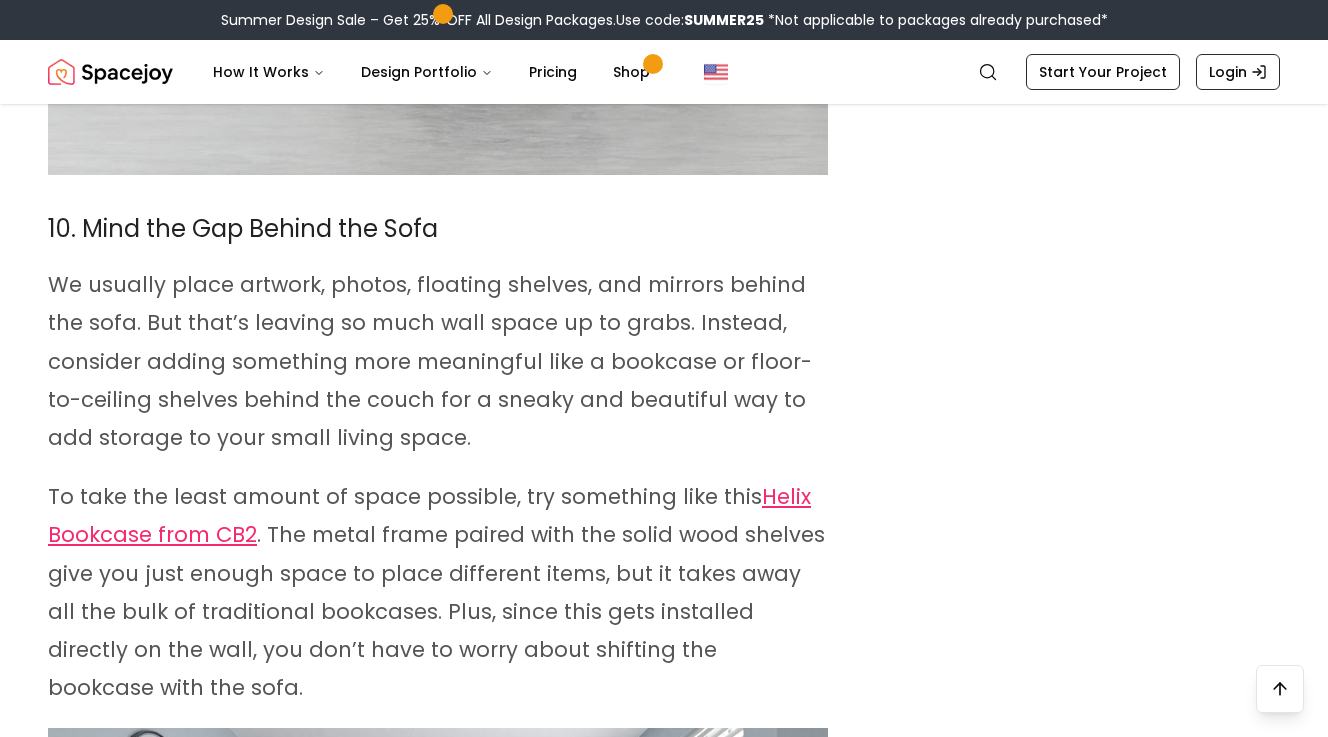 scroll, scrollTop: 13843, scrollLeft: 0, axis: vertical 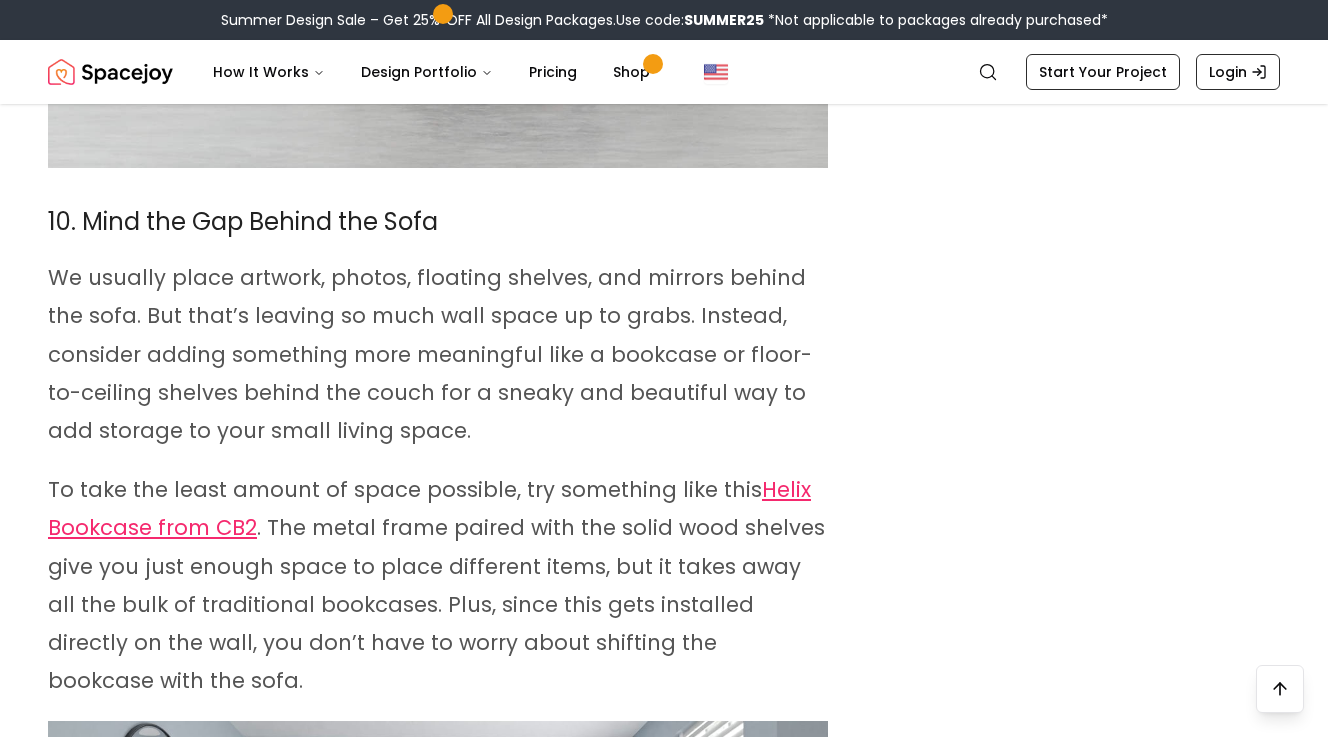 click on "To take the least amount of space possible, try something like this  Helix Bookcase from CB2 . The metal frame paired with the solid wood shelves give you just enough space to place different items, but it takes away all the bulk of traditional bookcases. Plus, since this gets installed directly on the wall, you don’t have to worry about shifting the bookcase with the sofa." at bounding box center (438, 585) 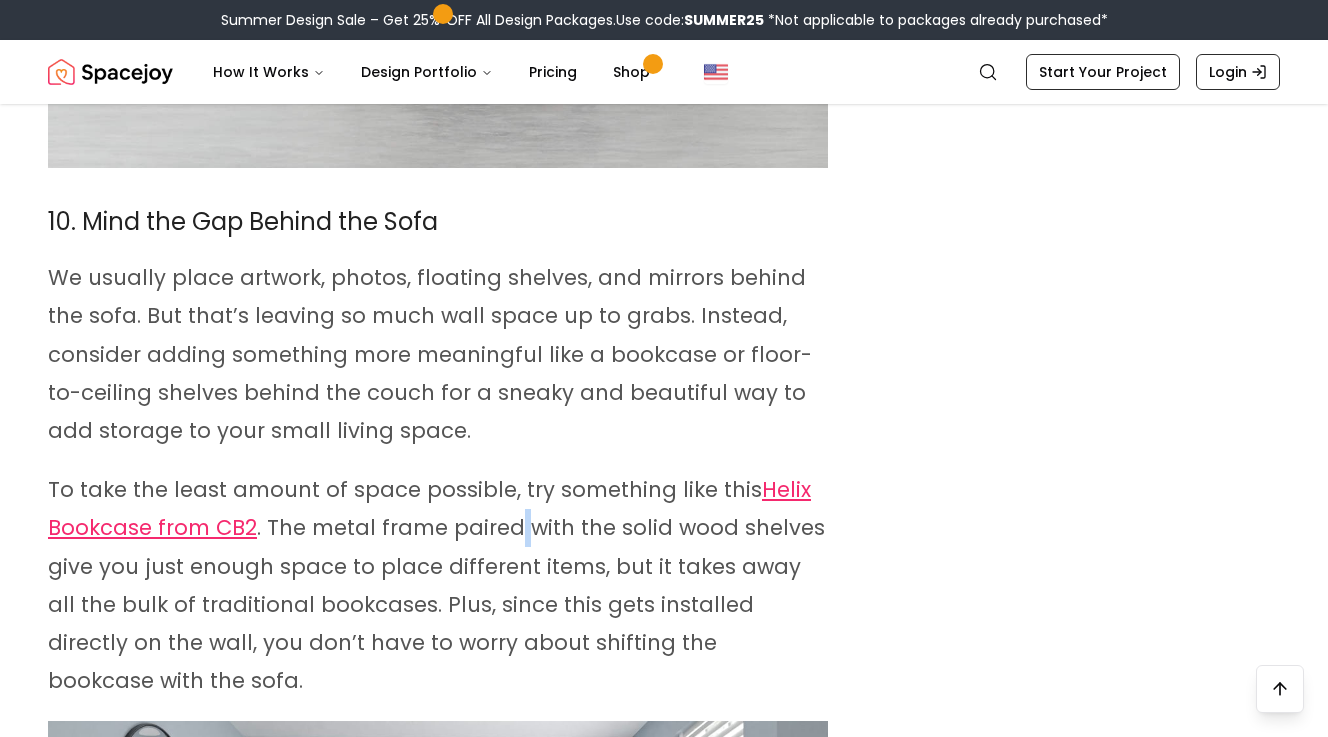 click on "To take the least amount of space possible, try something like this  Helix Bookcase from CB2 . The metal frame paired with the solid wood shelves give you just enough space to place different items, but it takes away all the bulk of traditional bookcases. Plus, since this gets installed directly on the wall, you don’t have to worry about shifting the bookcase with the sofa." at bounding box center (438, 585) 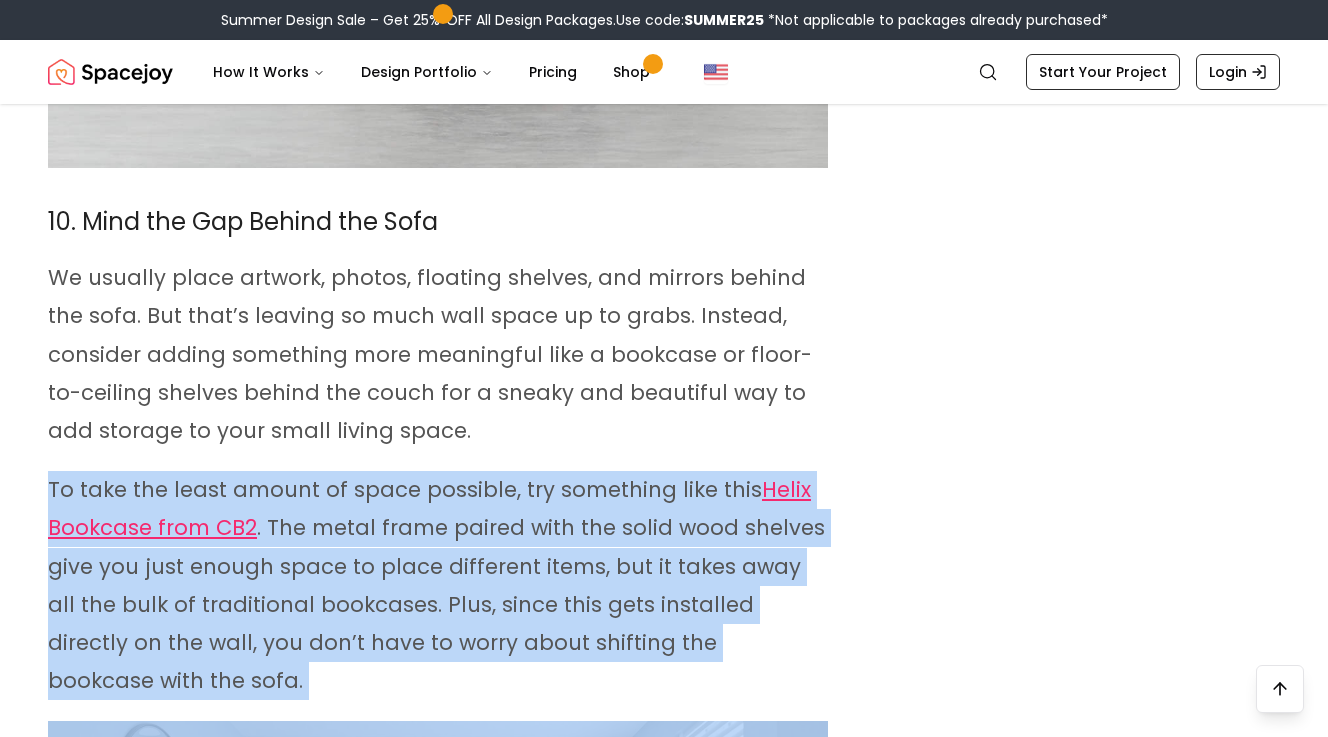 click on "To take the least amount of space possible, try something like this  Helix Bookcase from CB2 . The metal frame paired with the solid wood shelves give you just enough space to place different items, but it takes away all the bulk of traditional bookcases. Plus, since this gets installed directly on the wall, you don’t have to worry about shifting the bookcase with the sofa." at bounding box center (438, 585) 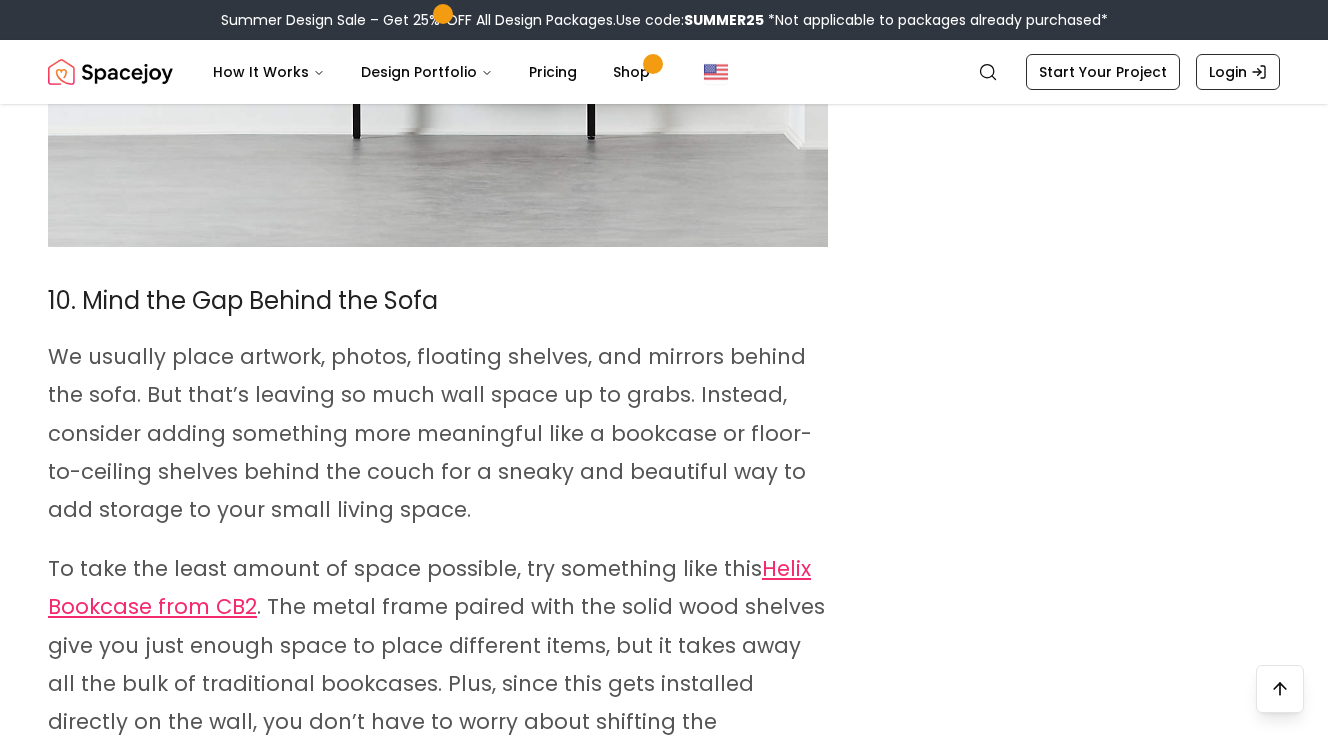 scroll, scrollTop: 13762, scrollLeft: 0, axis: vertical 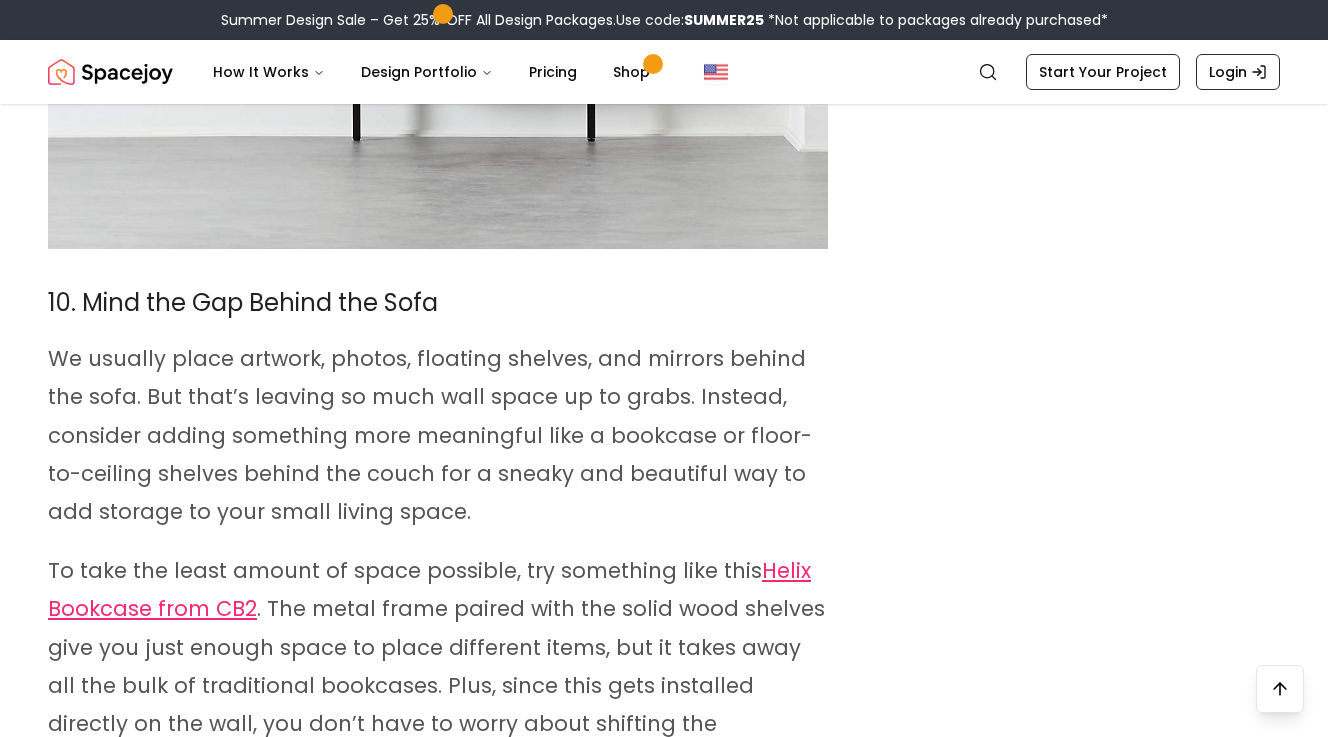 click on "To take the least amount of space possible, try something like this  Helix Bookcase from CB2 . The metal frame paired with the solid wood shelves give you just enough space to place different items, but it takes away all the bulk of traditional bookcases. Plus, since this gets installed directly on the wall, you don’t have to worry about shifting the bookcase with the sofa." at bounding box center (438, 666) 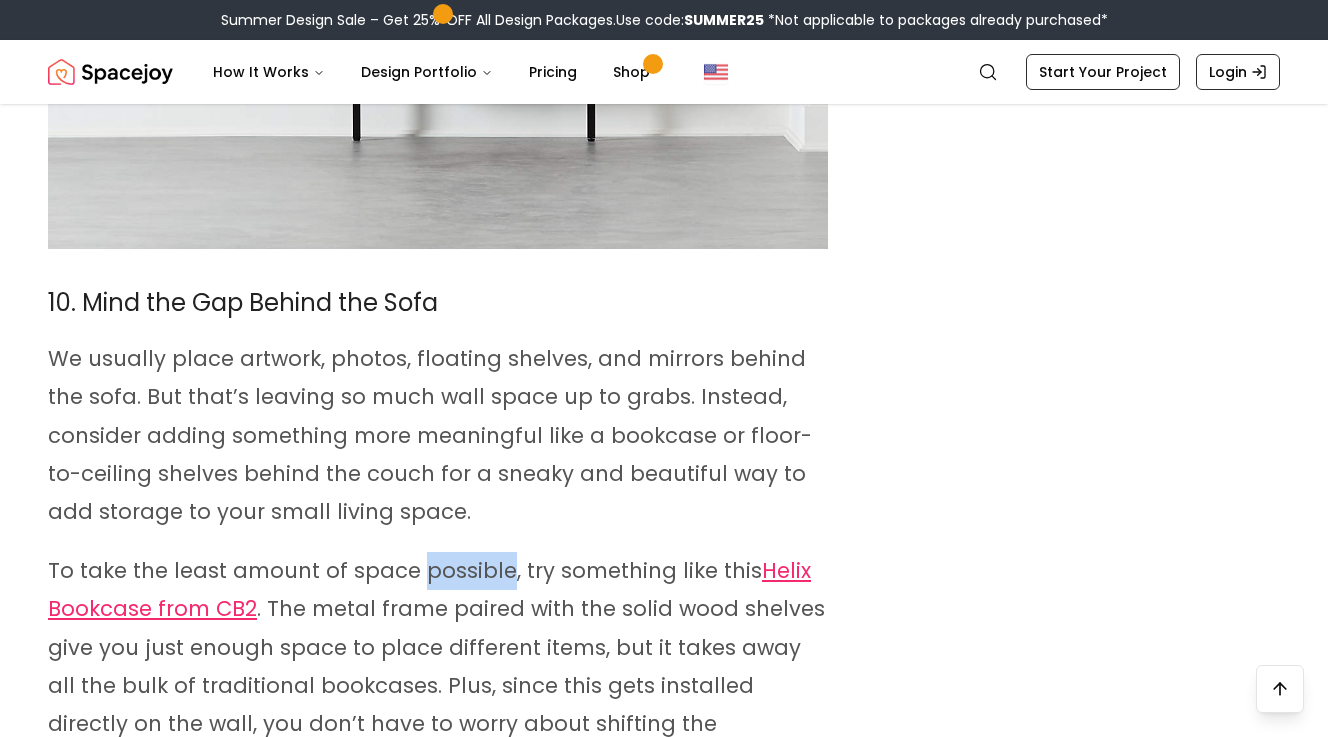 click on "To take the least amount of space possible, try something like this  Helix Bookcase from CB2 . The metal frame paired with the solid wood shelves give you just enough space to place different items, but it takes away all the bulk of traditional bookcases. Plus, since this gets installed directly on the wall, you don’t have to worry about shifting the bookcase with the sofa." at bounding box center [438, 666] 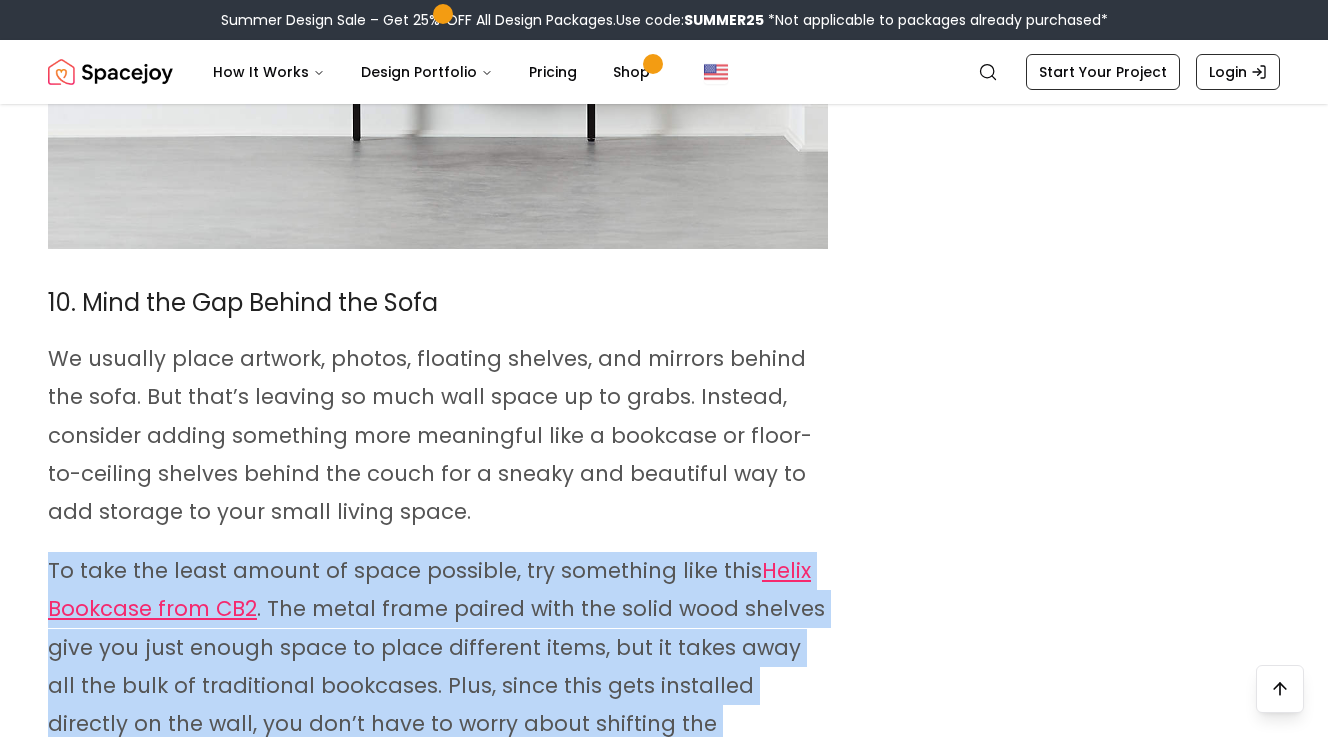 click on "To take the least amount of space possible, try something like this  Helix Bookcase from CB2 . The metal frame paired with the solid wood shelves give you just enough space to place different items, but it takes away all the bulk of traditional bookcases. Plus, since this gets installed directly on the wall, you don’t have to worry about shifting the bookcase with the sofa." at bounding box center [438, 666] 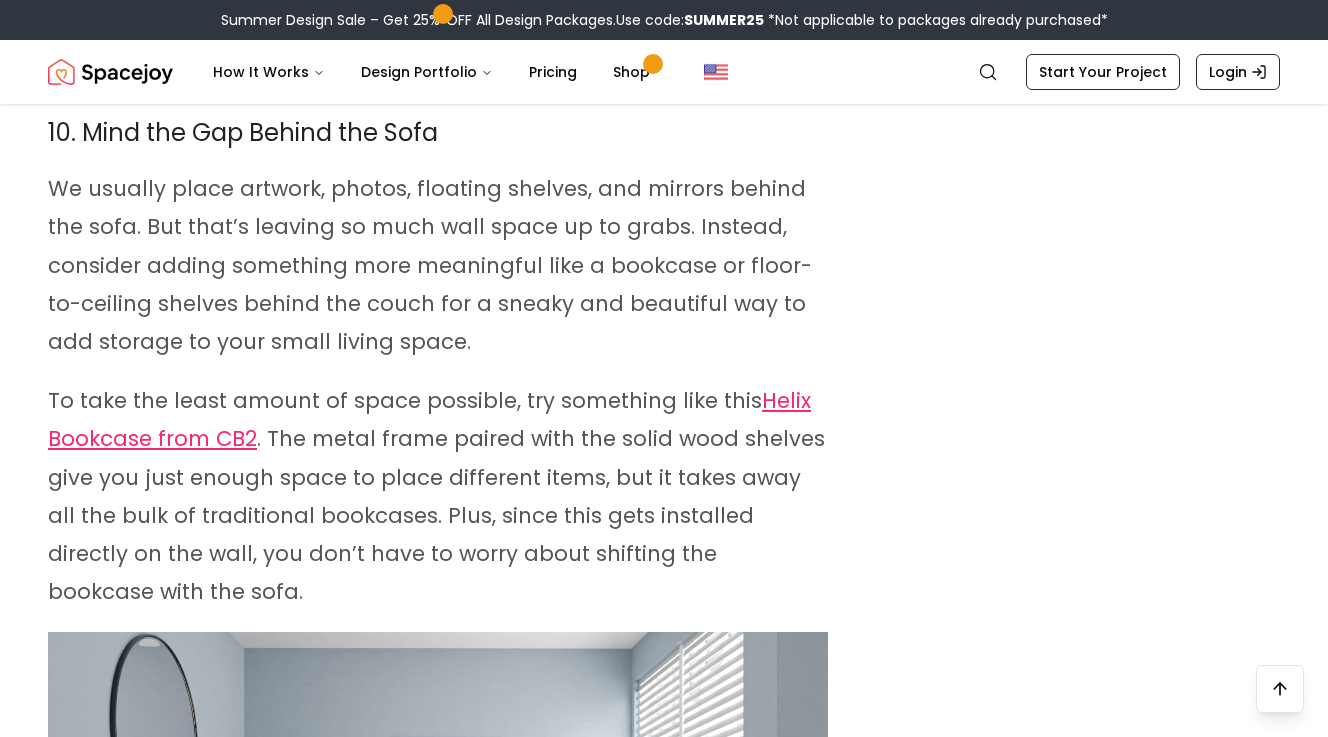scroll, scrollTop: 13864, scrollLeft: 0, axis: vertical 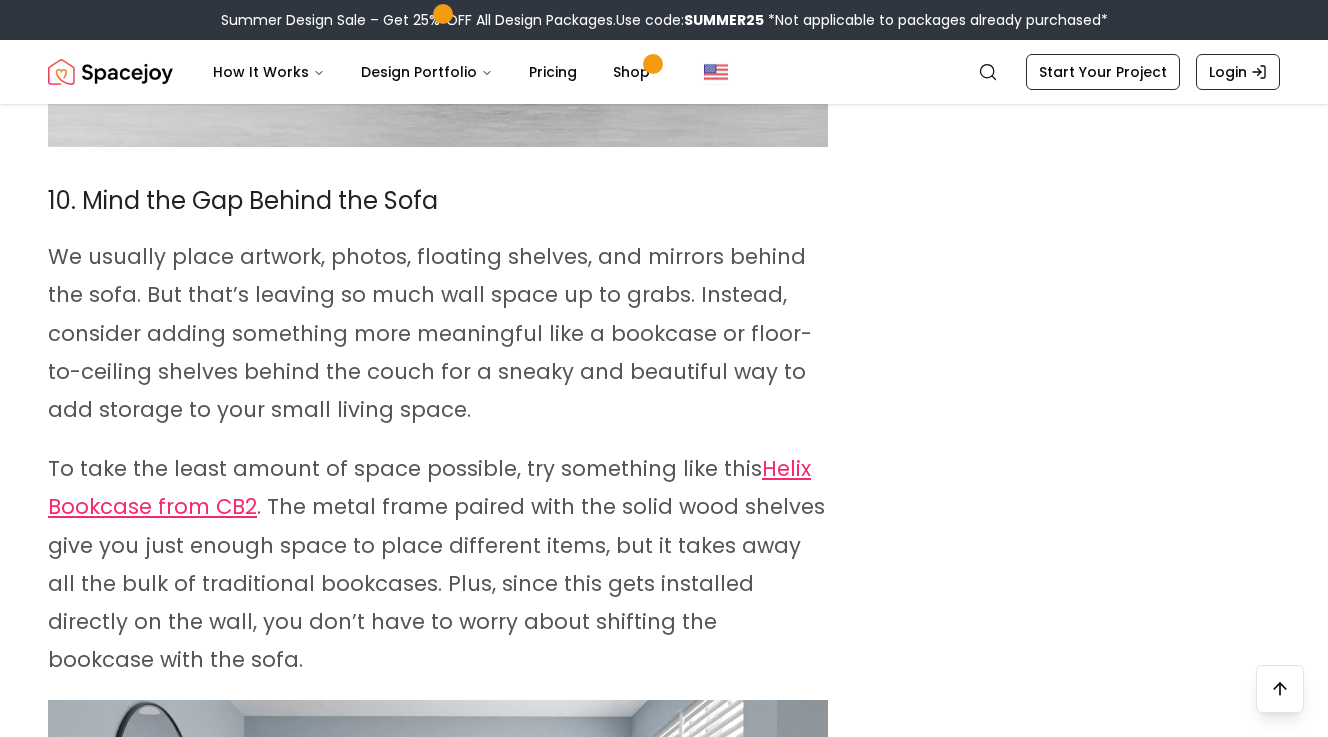 click on "To take the least amount of space possible, try something like this  Helix Bookcase from CB2 . The metal frame paired with the solid wood shelves give you just enough space to place different items, but it takes away all the bulk of traditional bookcases. Plus, since this gets installed directly on the wall, you don’t have to worry about shifting the bookcase with the sofa." at bounding box center [436, 564] 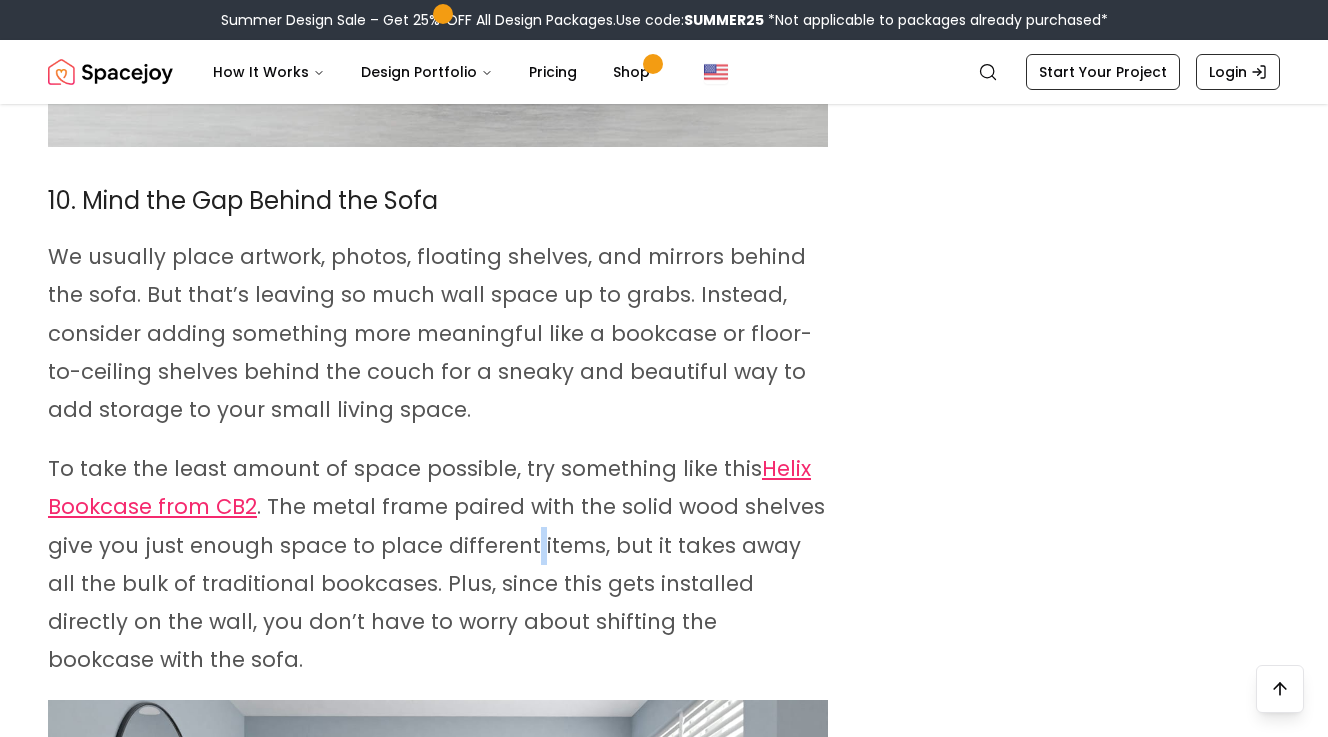 click on "To take the least amount of space possible, try something like this  Helix Bookcase from CB2 . The metal frame paired with the solid wood shelves give you just enough space to place different items, but it takes away all the bulk of traditional bookcases. Plus, since this gets installed directly on the wall, you don’t have to worry about shifting the bookcase with the sofa." at bounding box center (436, 564) 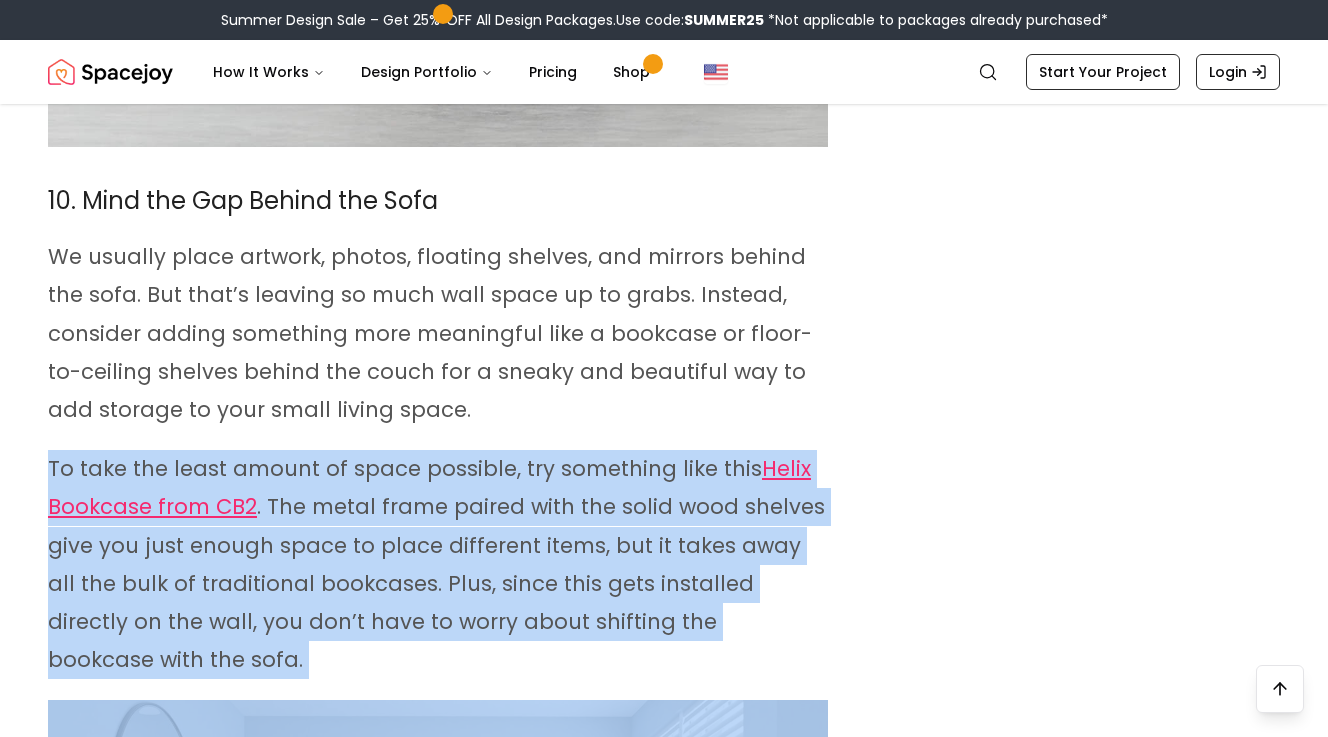 click on "To take the least amount of space possible, try something like this  Helix Bookcase from CB2 . The metal frame paired with the solid wood shelves give you just enough space to place different items, but it takes away all the bulk of traditional bookcases. Plus, since this gets installed directly on the wall, you don’t have to worry about shifting the bookcase with the sofa." at bounding box center [436, 564] 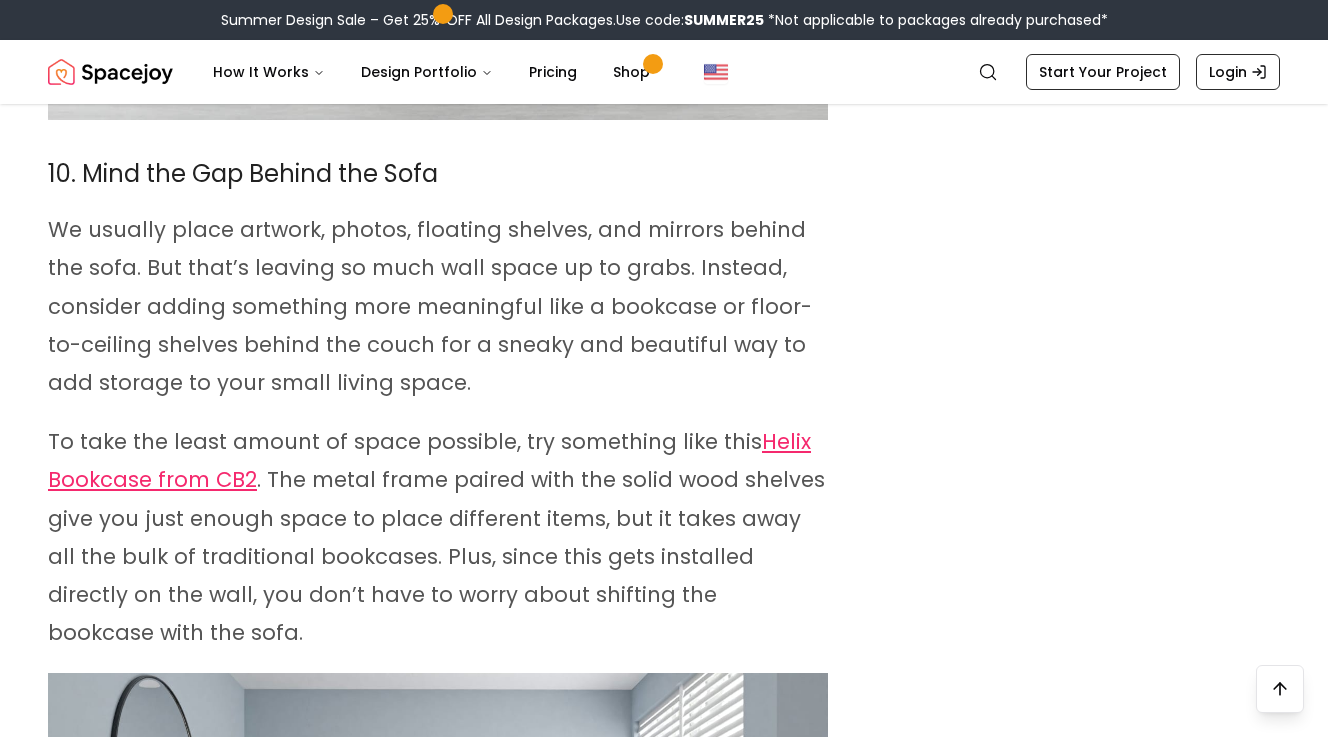 scroll, scrollTop: 13912, scrollLeft: 0, axis: vertical 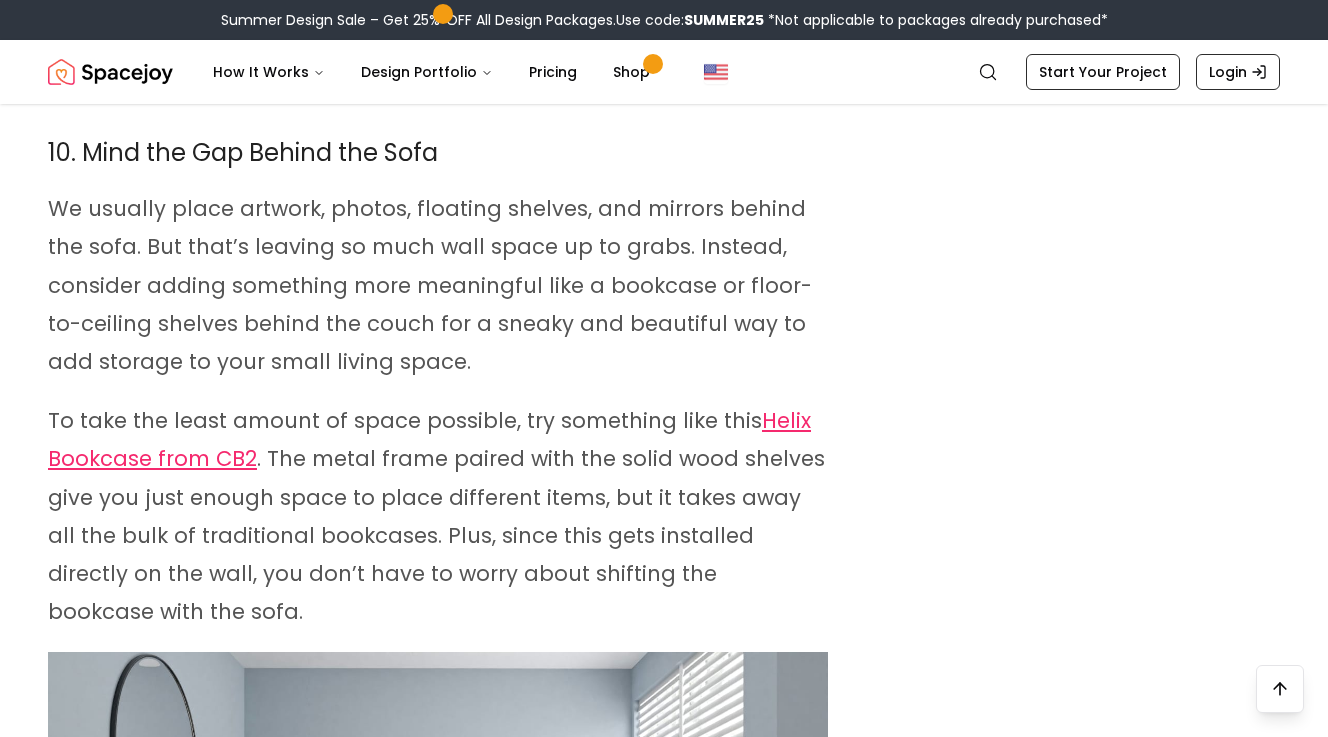 click on "To take the least amount of space possible, try something like this  Helix Bookcase from CB2 . The metal frame paired with the solid wood shelves give you just enough space to place different items, but it takes away all the bulk of traditional bookcases. Plus, since this gets installed directly on the wall, you don’t have to worry about shifting the bookcase with the sofa." at bounding box center (436, 516) 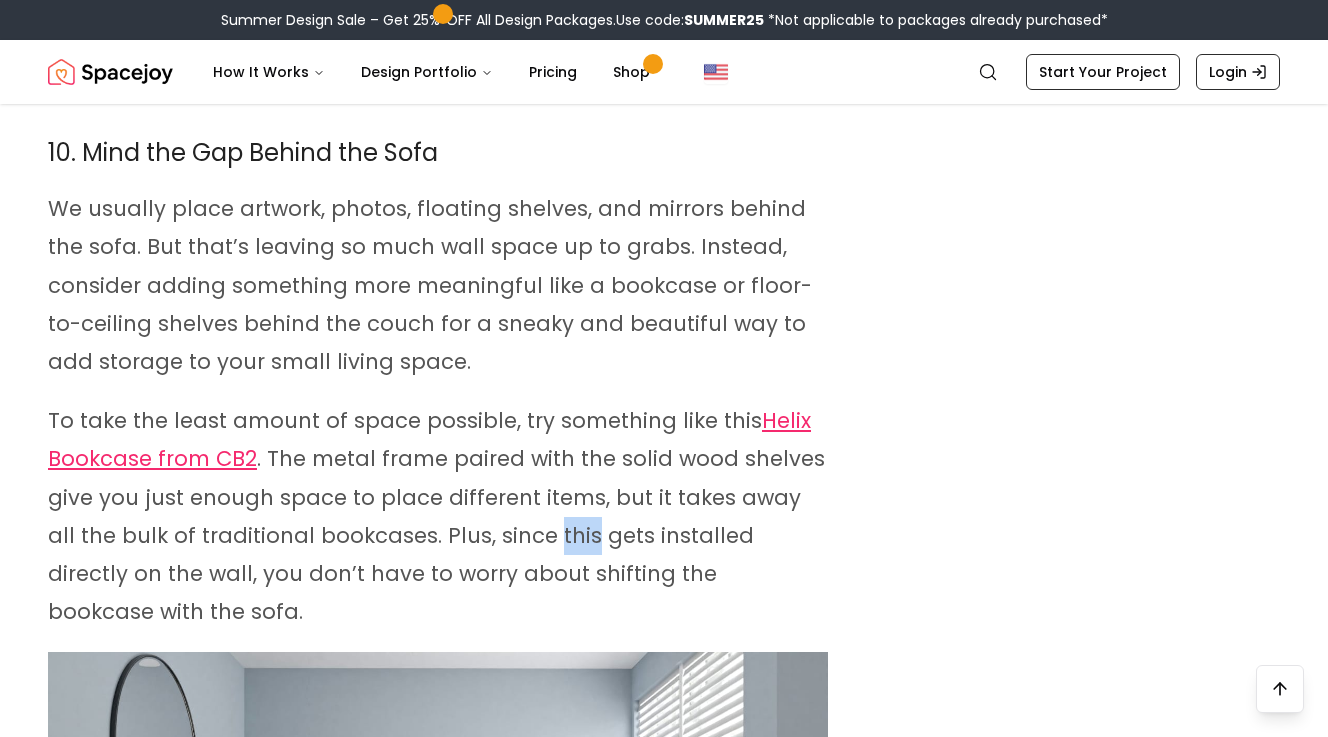 click on "To take the least amount of space possible, try something like this  Helix Bookcase from CB2 . The metal frame paired with the solid wood shelves give you just enough space to place different items, but it takes away all the bulk of traditional bookcases. Plus, since this gets installed directly on the wall, you don’t have to worry about shifting the bookcase with the sofa." at bounding box center (436, 516) 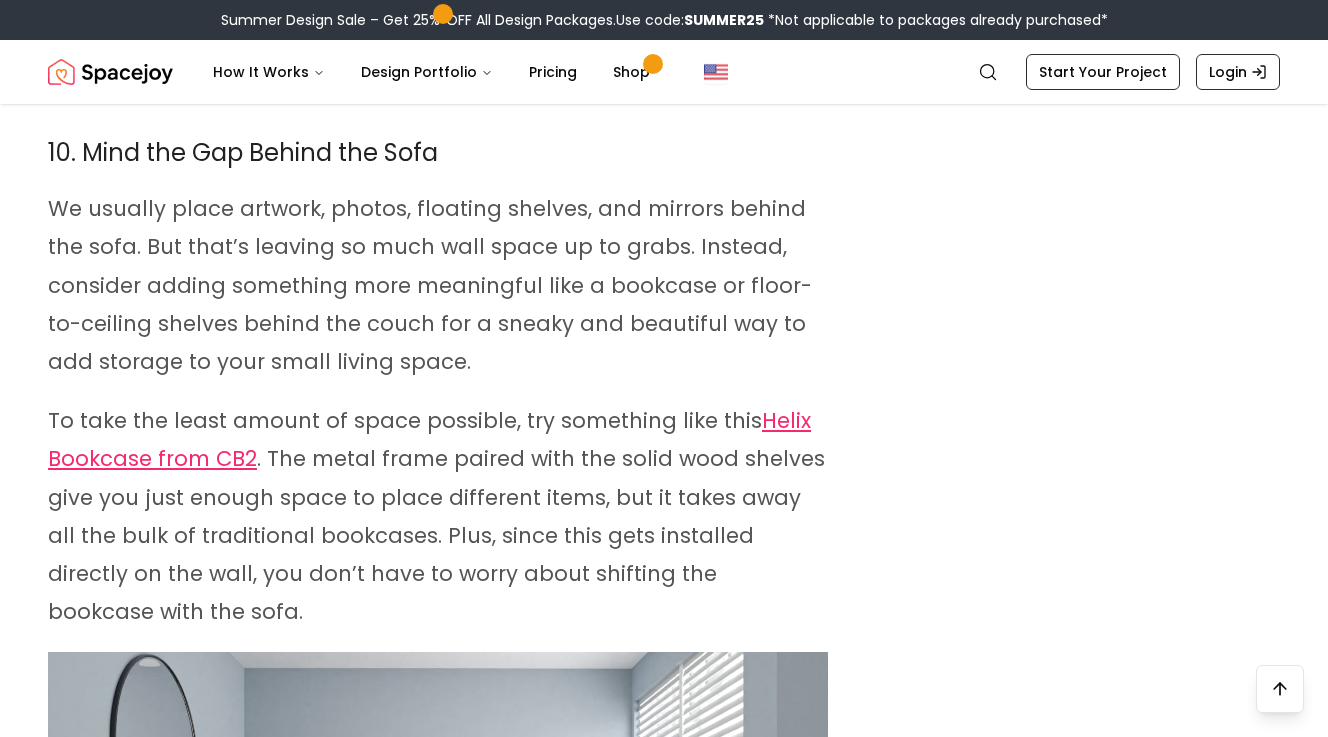 click on "To take the least amount of space possible, try something like this  Helix Bookcase from CB2 . The metal frame paired with the solid wood shelves give you just enough space to place different items, but it takes away all the bulk of traditional bookcases. Plus, since this gets installed directly on the wall, you don’t have to worry about shifting the bookcase with the sofa." at bounding box center [438, 516] 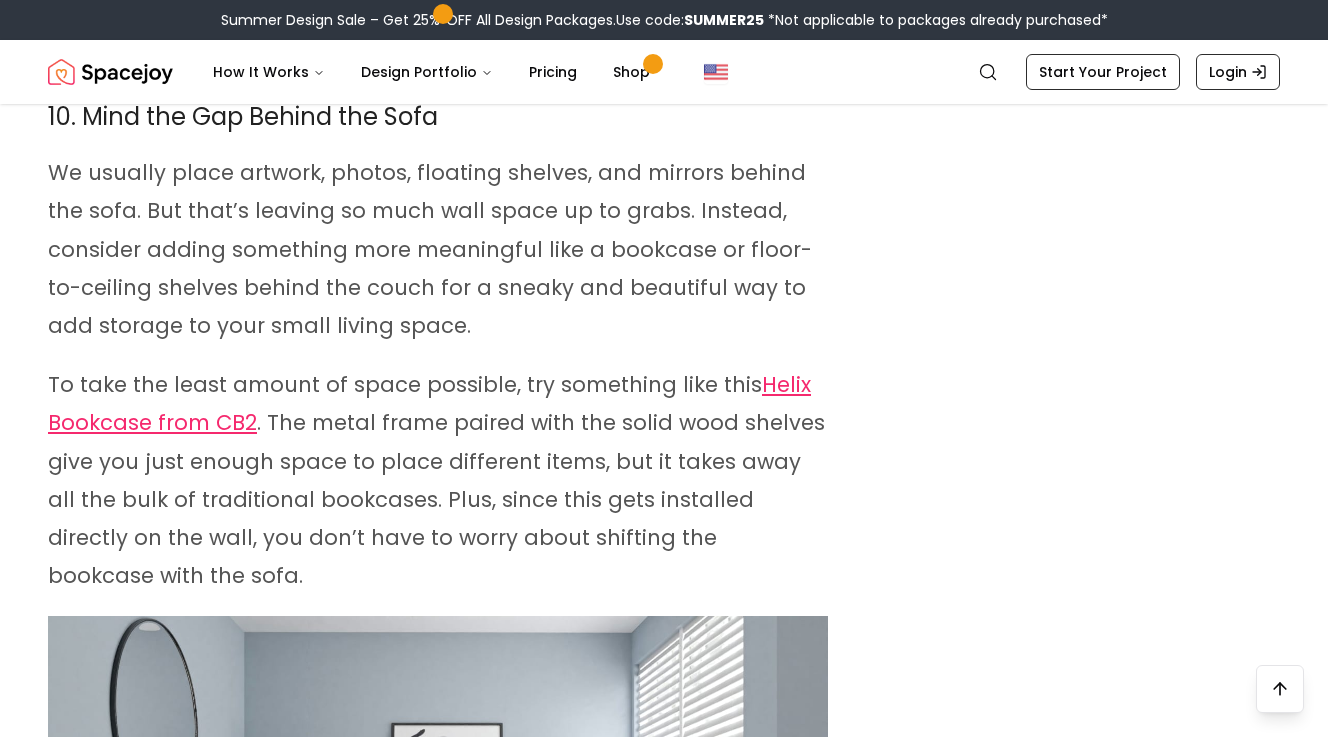 scroll, scrollTop: 13931, scrollLeft: 0, axis: vertical 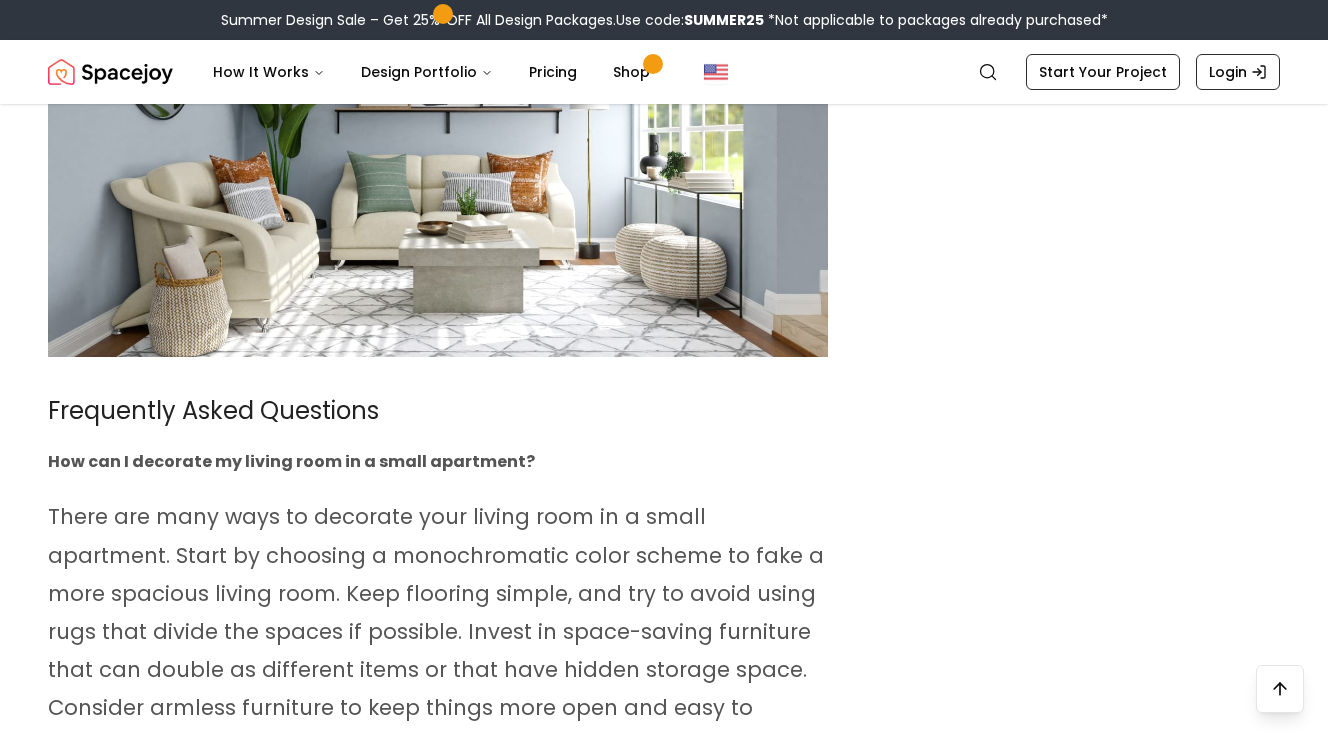 click on "There are many ways to decorate your living room in a small apartment. Start by choosing a monochromatic color scheme to fake a more spacious living room. Keep flooring simple, and try to avoid using rugs that divide the spaces if possible. Invest in space-saving furniture that can double as different items or that have hidden storage space. Consider armless furniture to keep things more open and easy to navigate. And, of course, follow the tips we mentioned above." at bounding box center [438, 631] 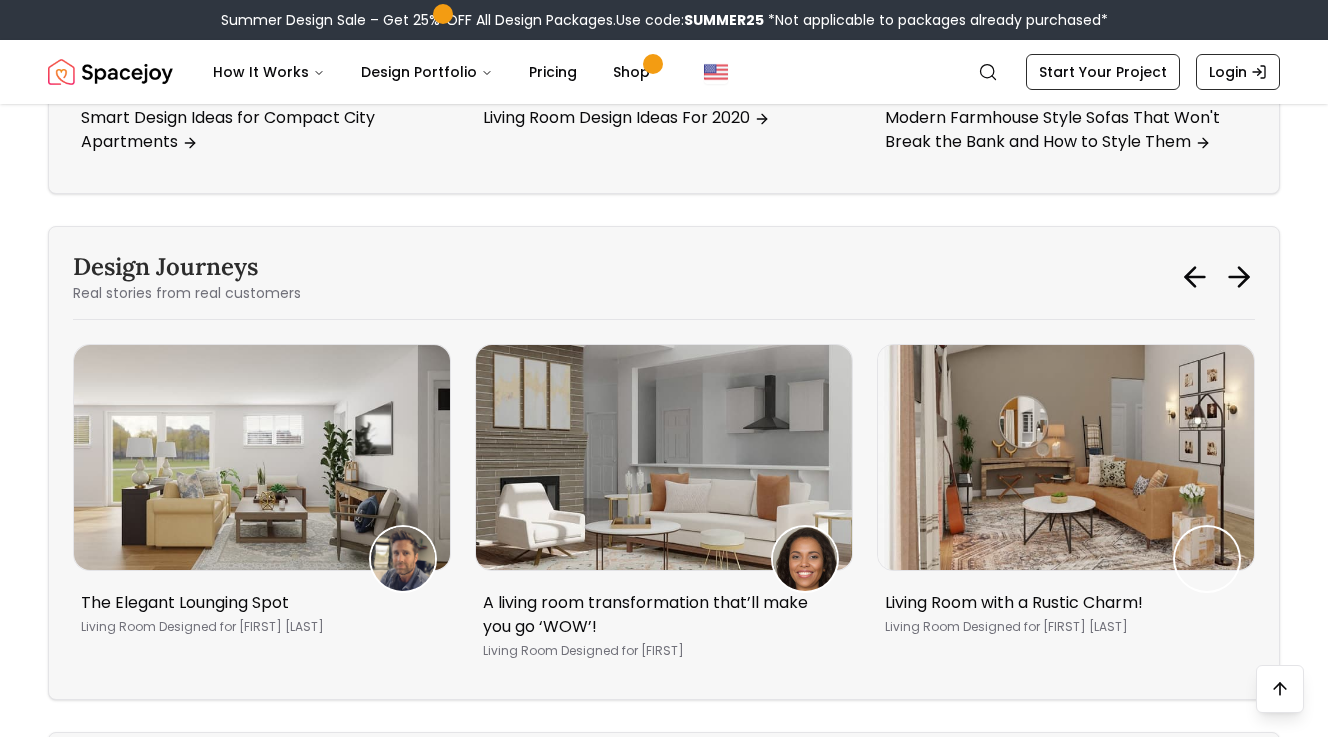 scroll, scrollTop: 17157, scrollLeft: 0, axis: vertical 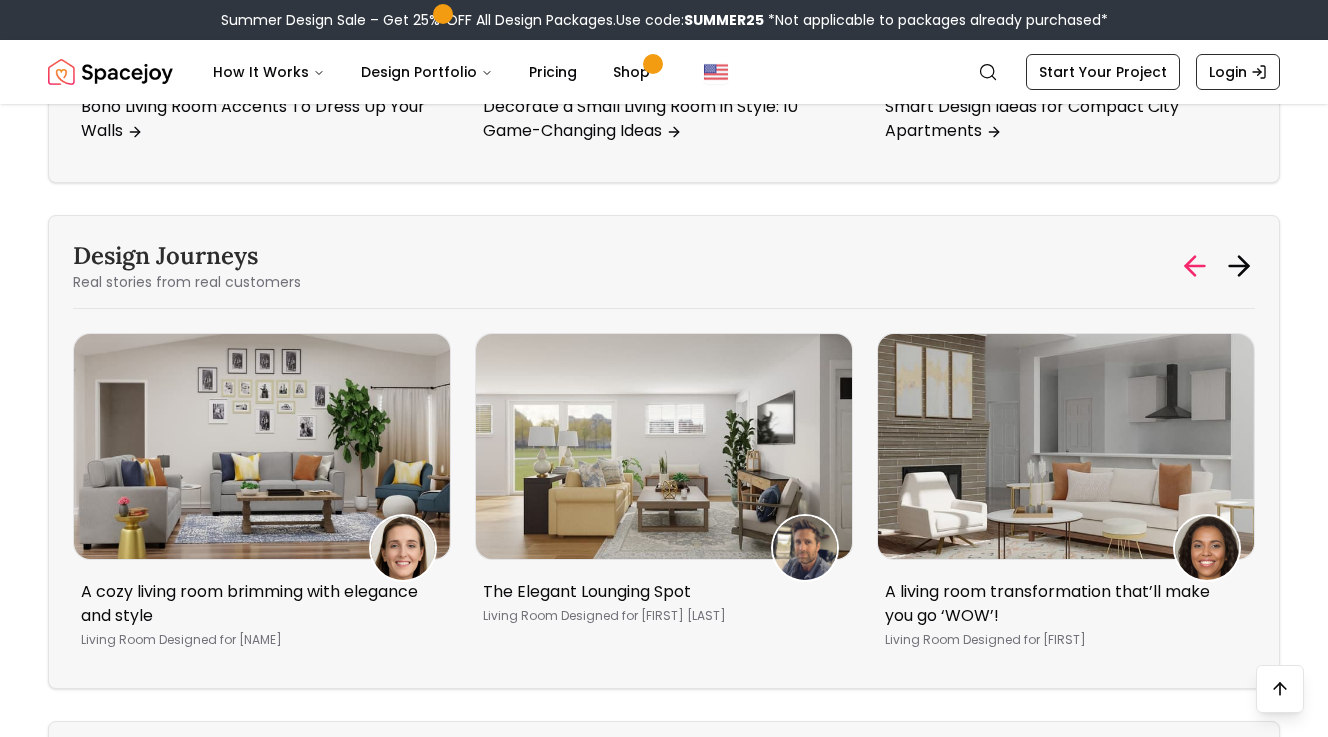 click 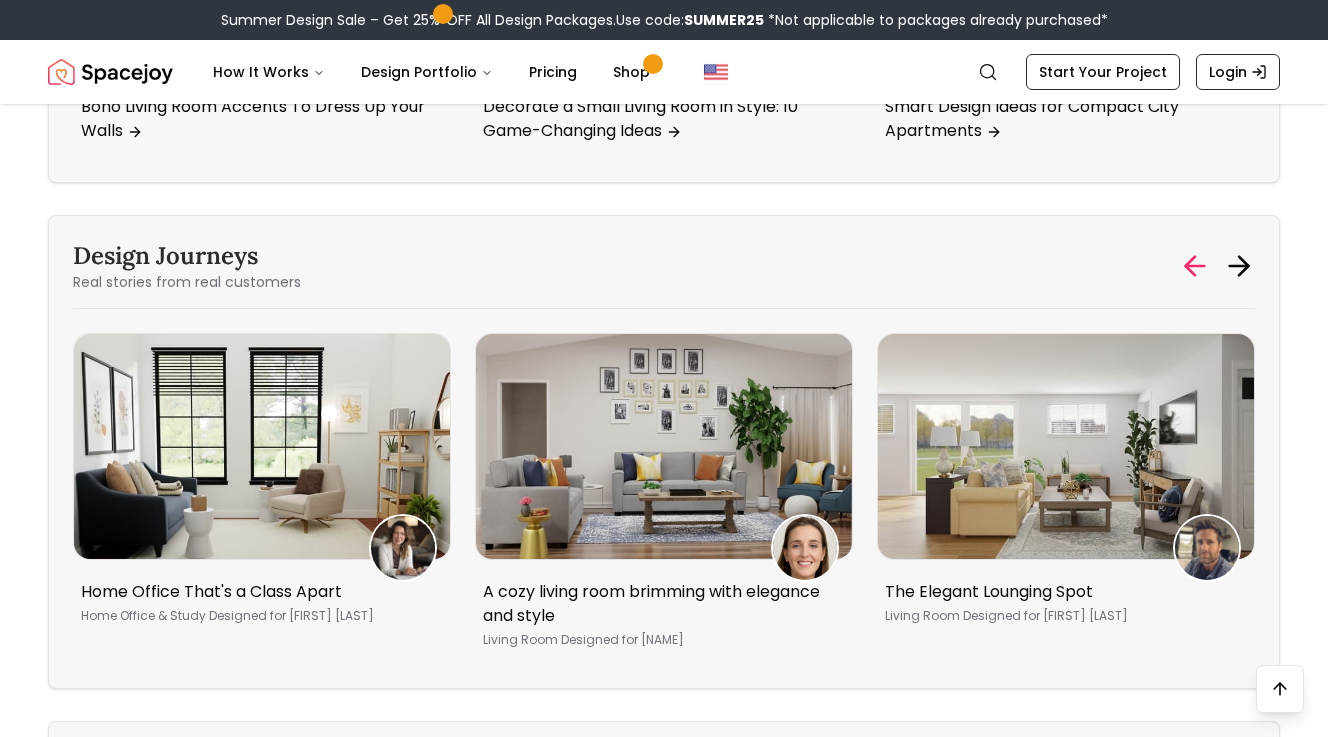 click 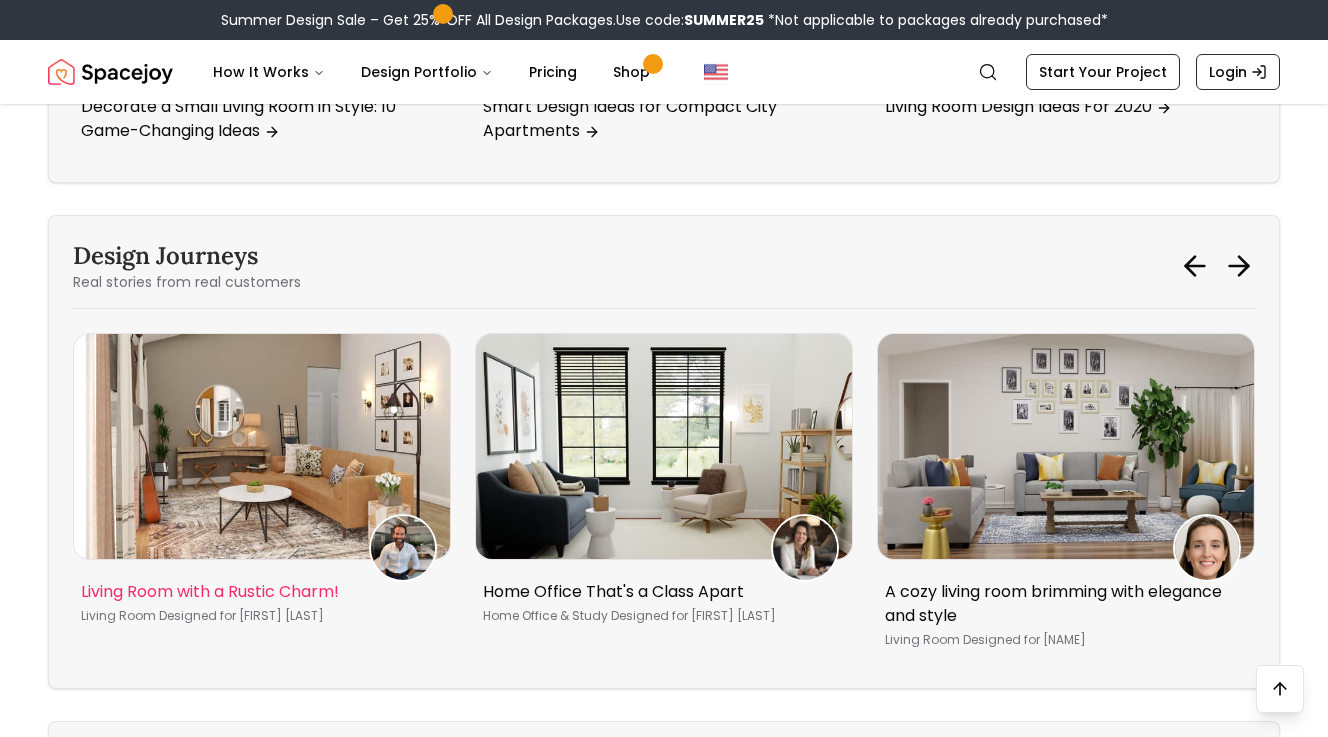 click on "Living Room with a Rustic Charm!" at bounding box center (258, 592) 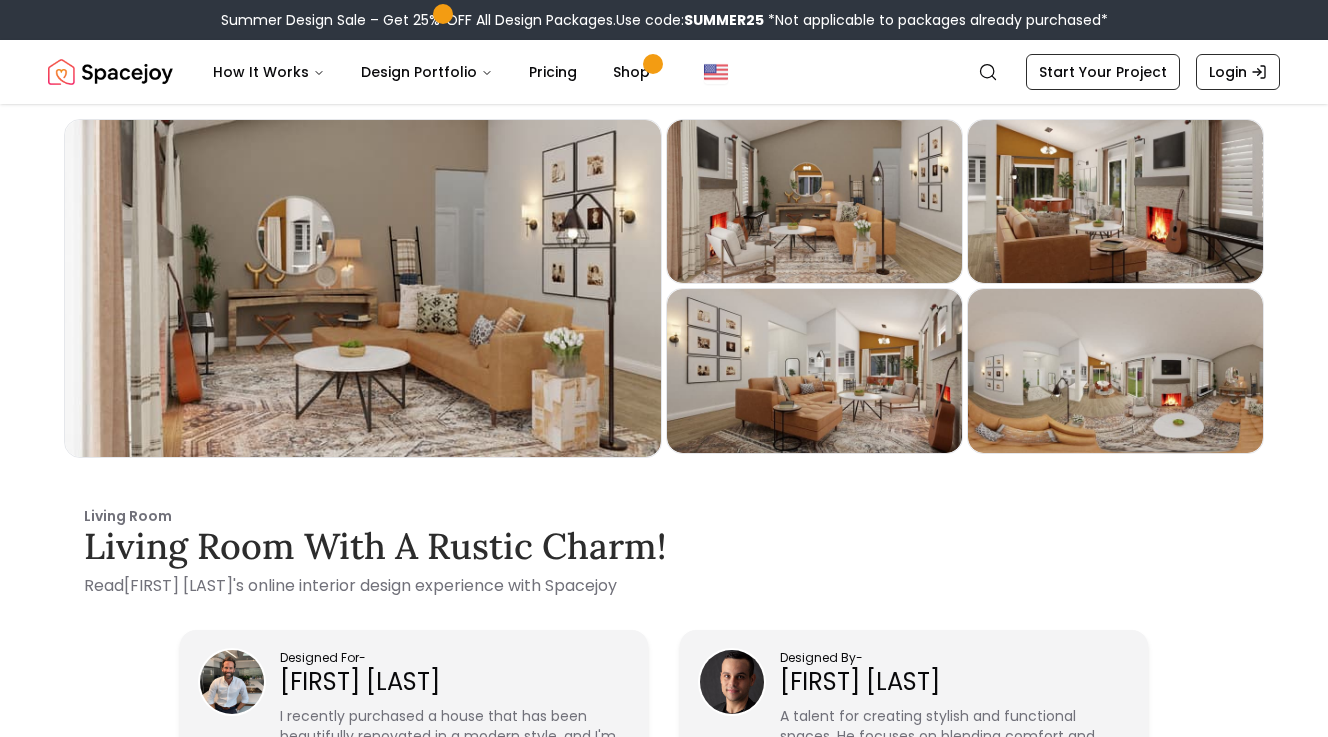 scroll, scrollTop: 0, scrollLeft: 0, axis: both 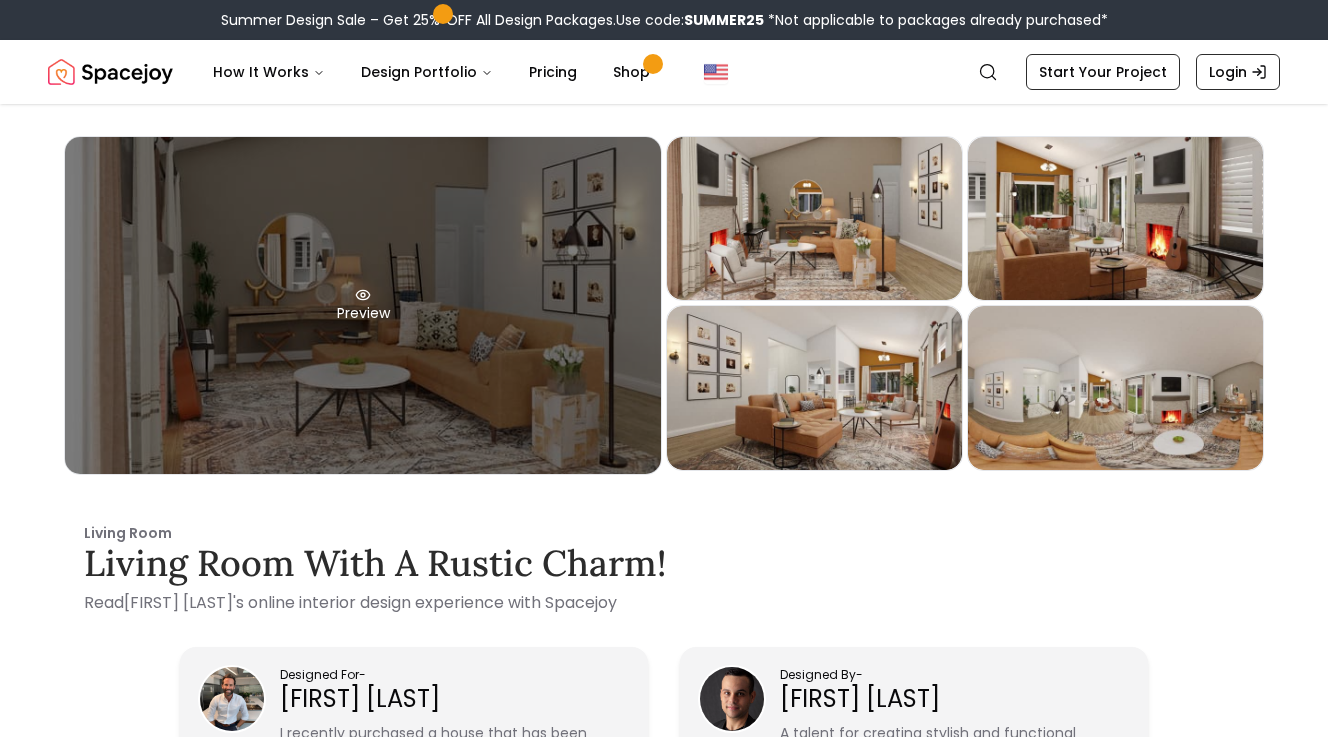 click on "Preview" at bounding box center (363, 305) 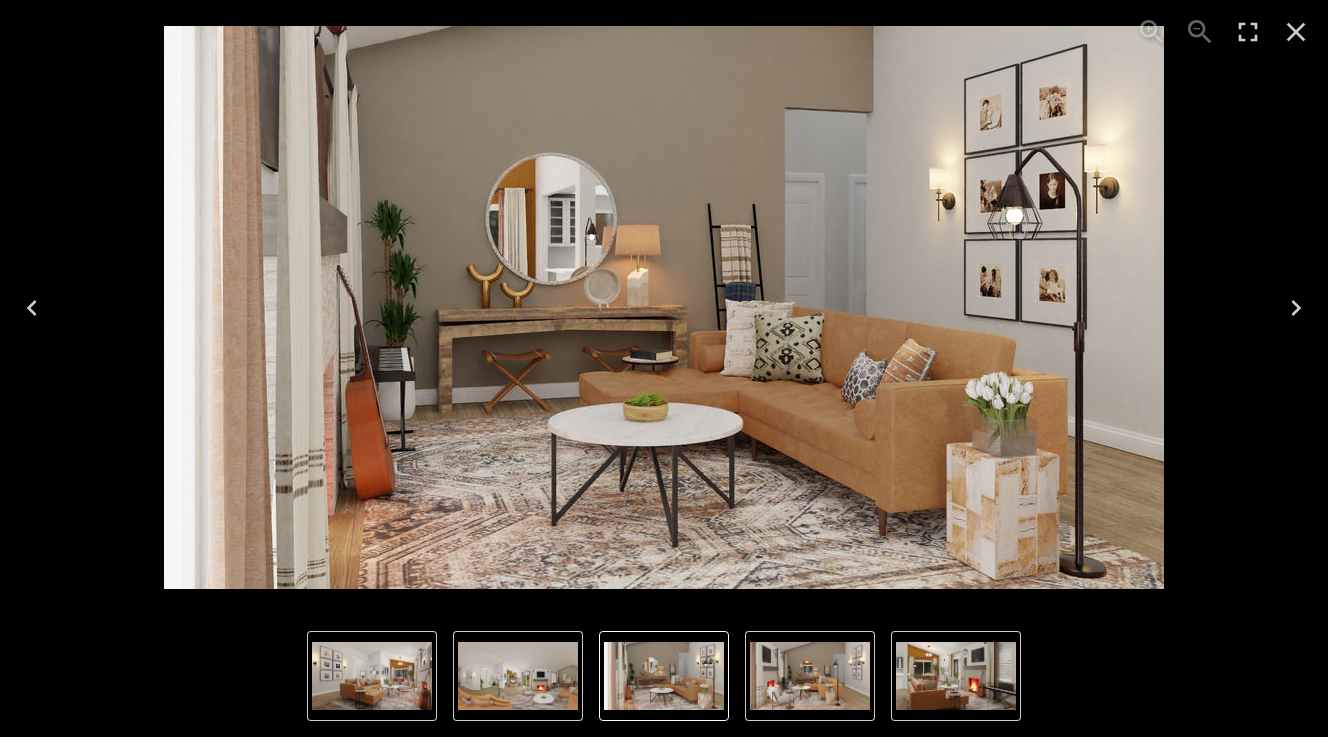 click at bounding box center (518, 676) 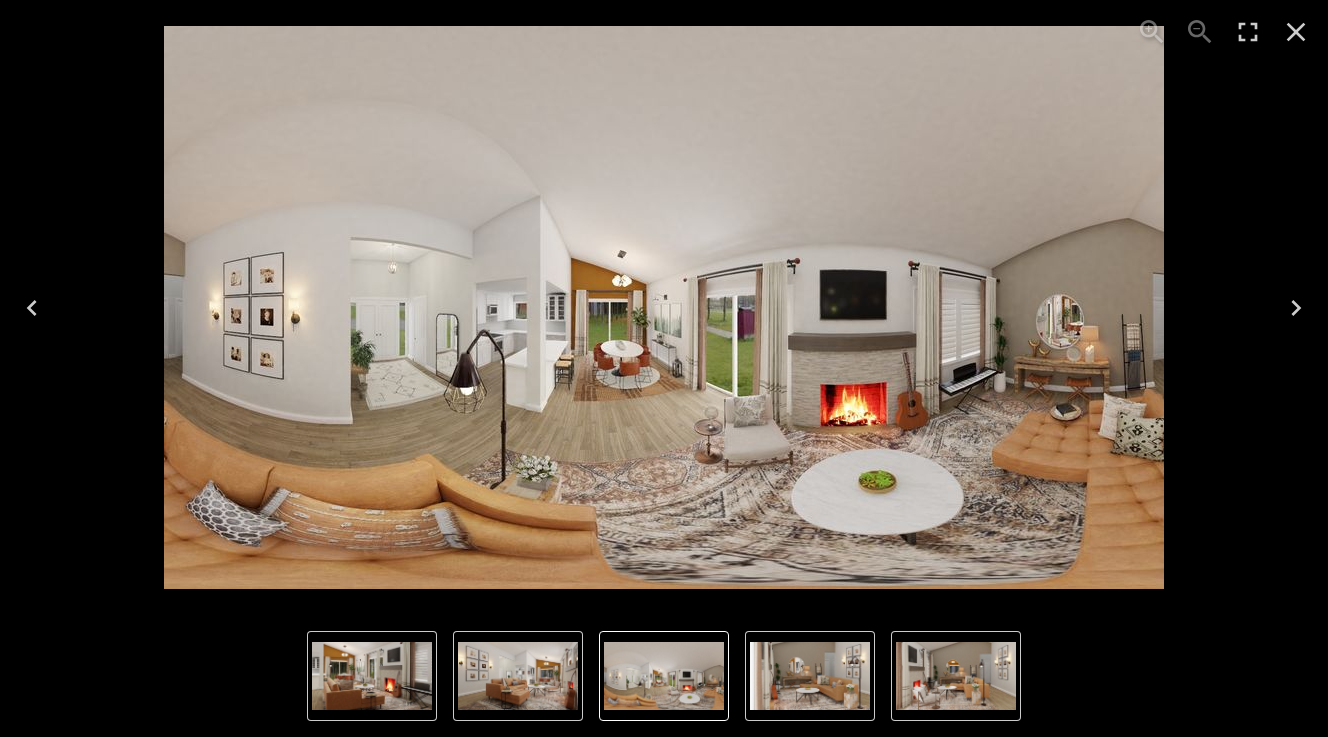 click at bounding box center (810, 676) 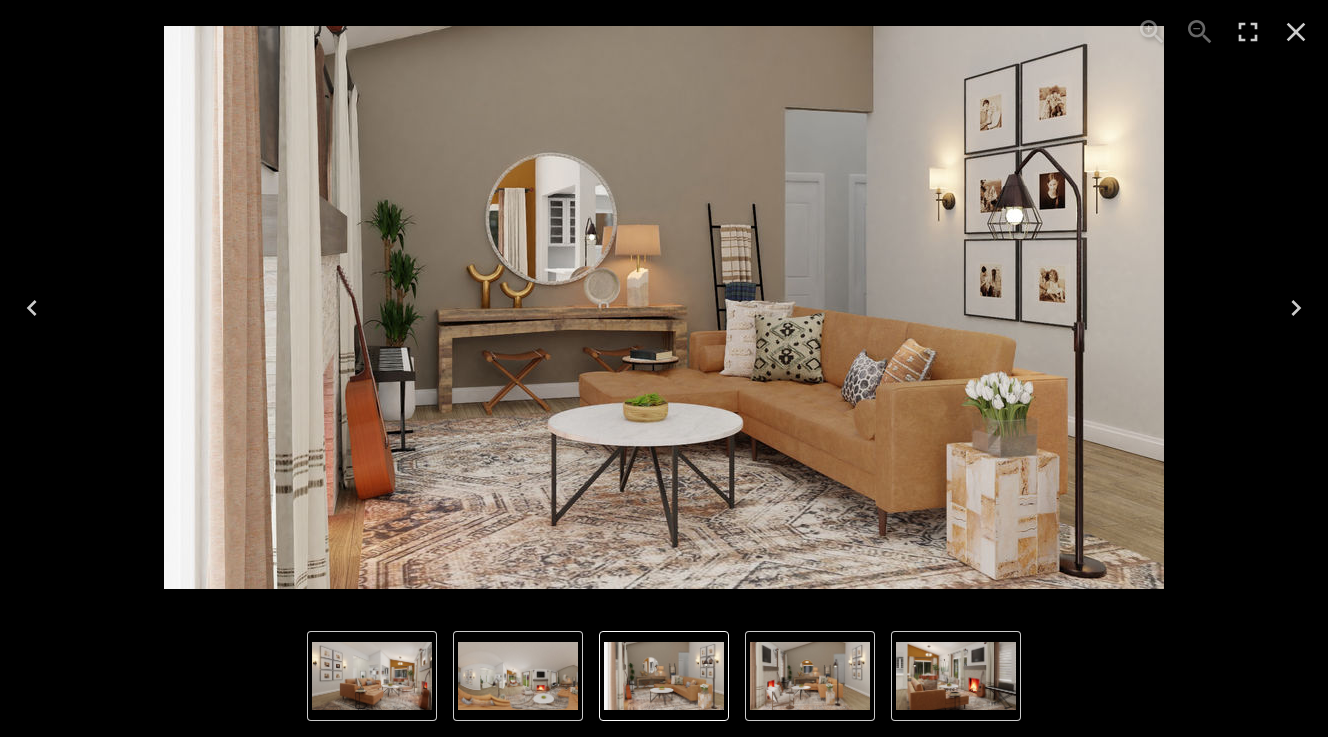 click at bounding box center (664, 676) 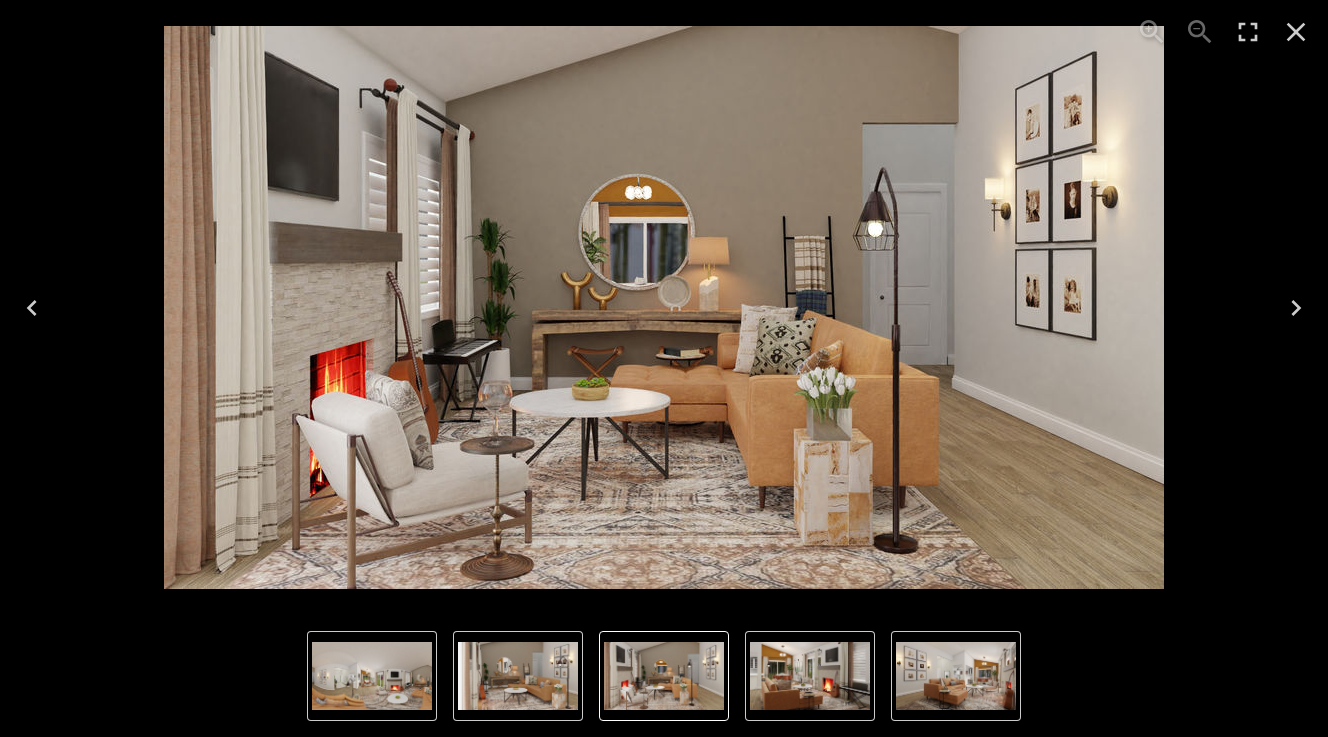 click at bounding box center [956, 676] 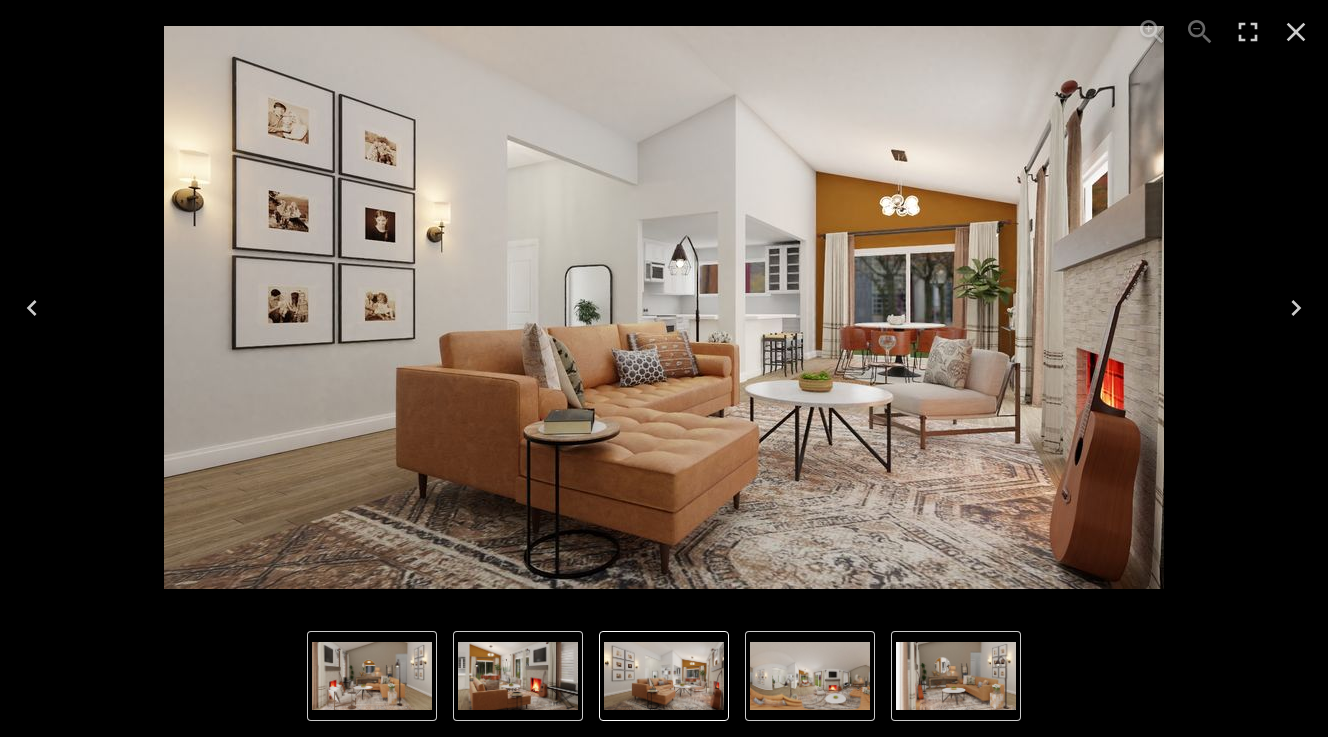 type 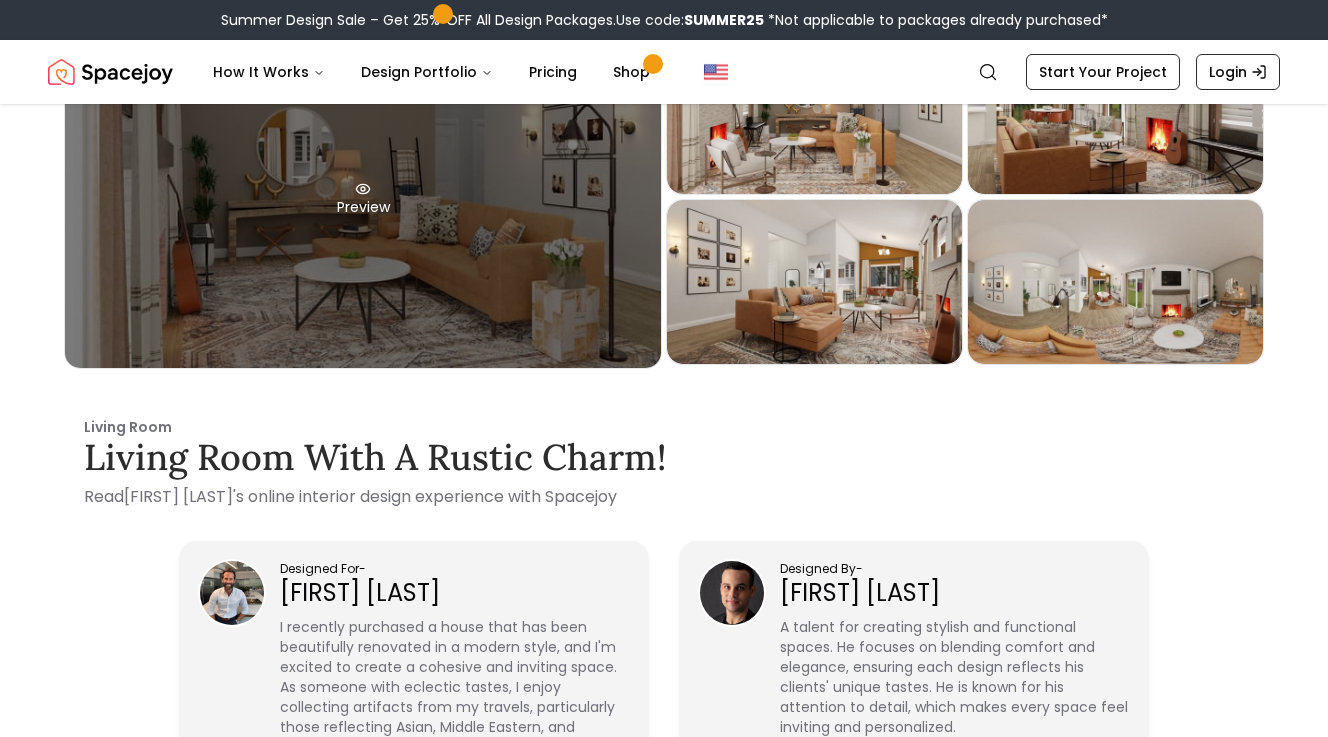scroll, scrollTop: 501, scrollLeft: 0, axis: vertical 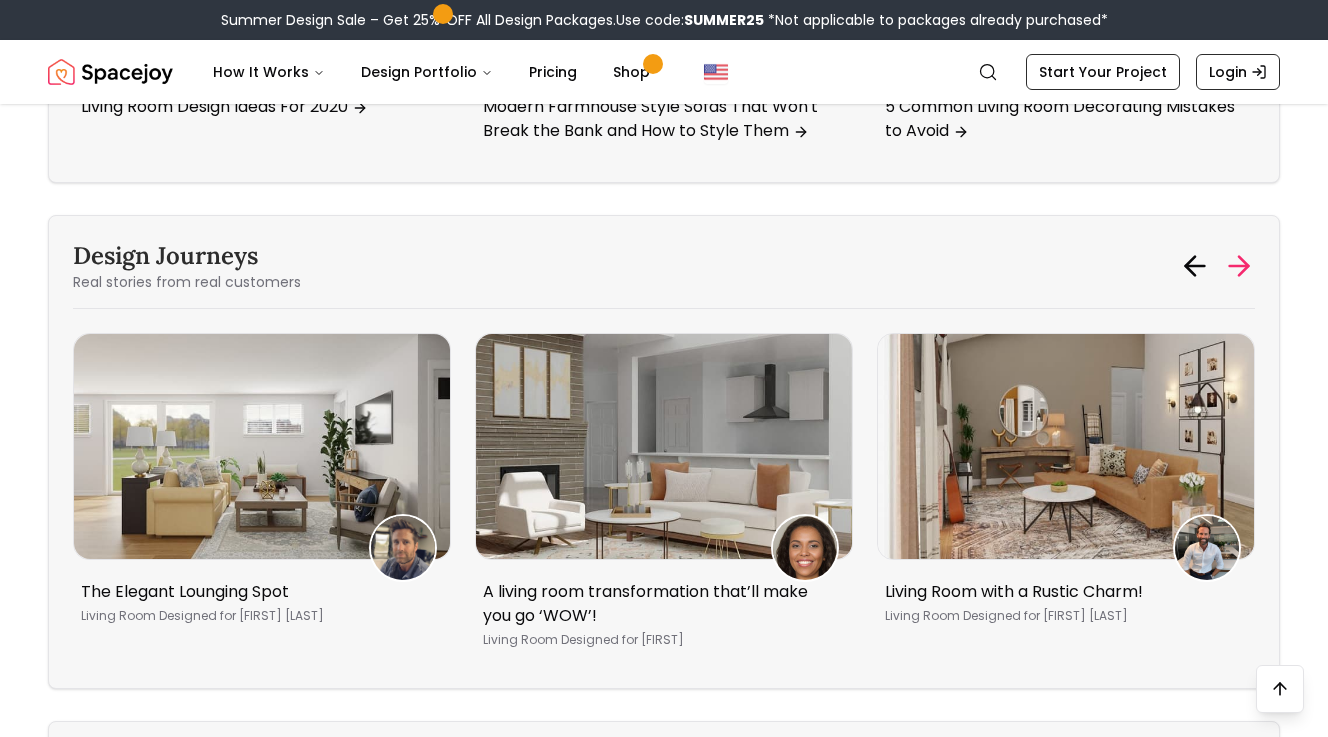 click 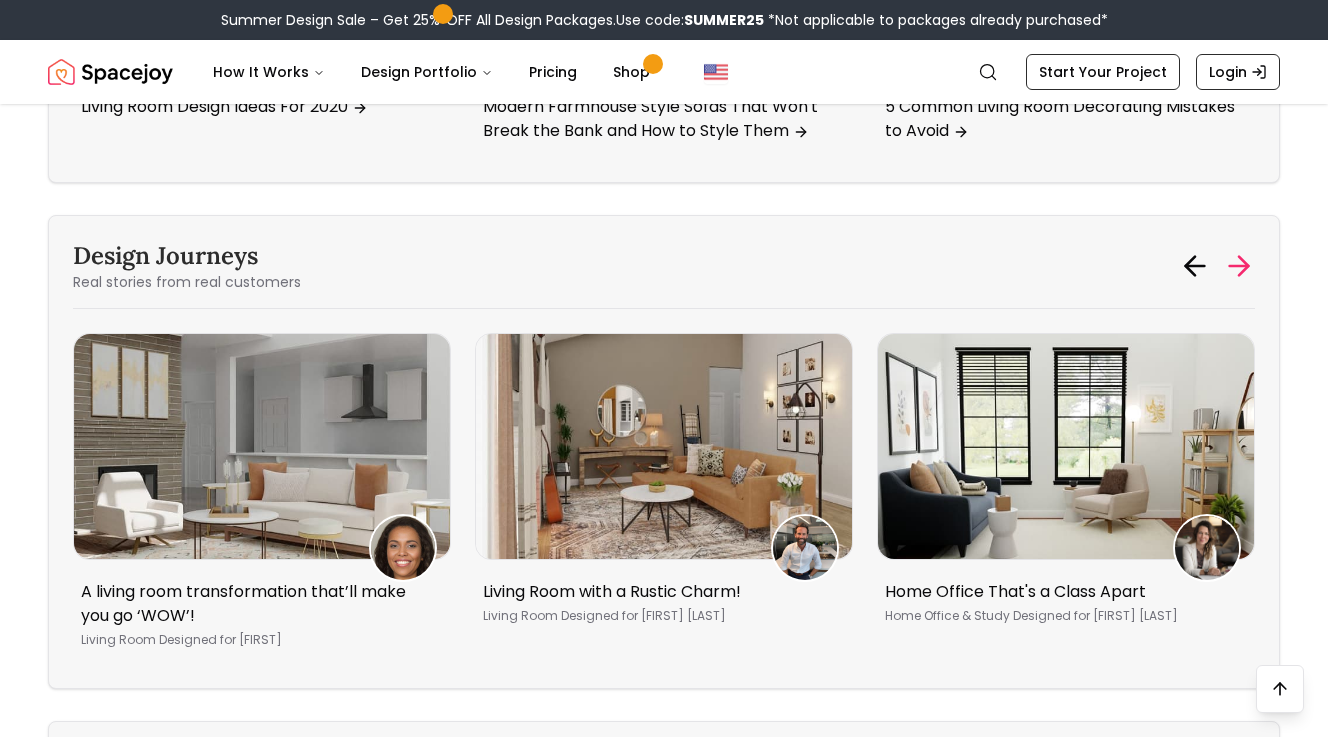 click 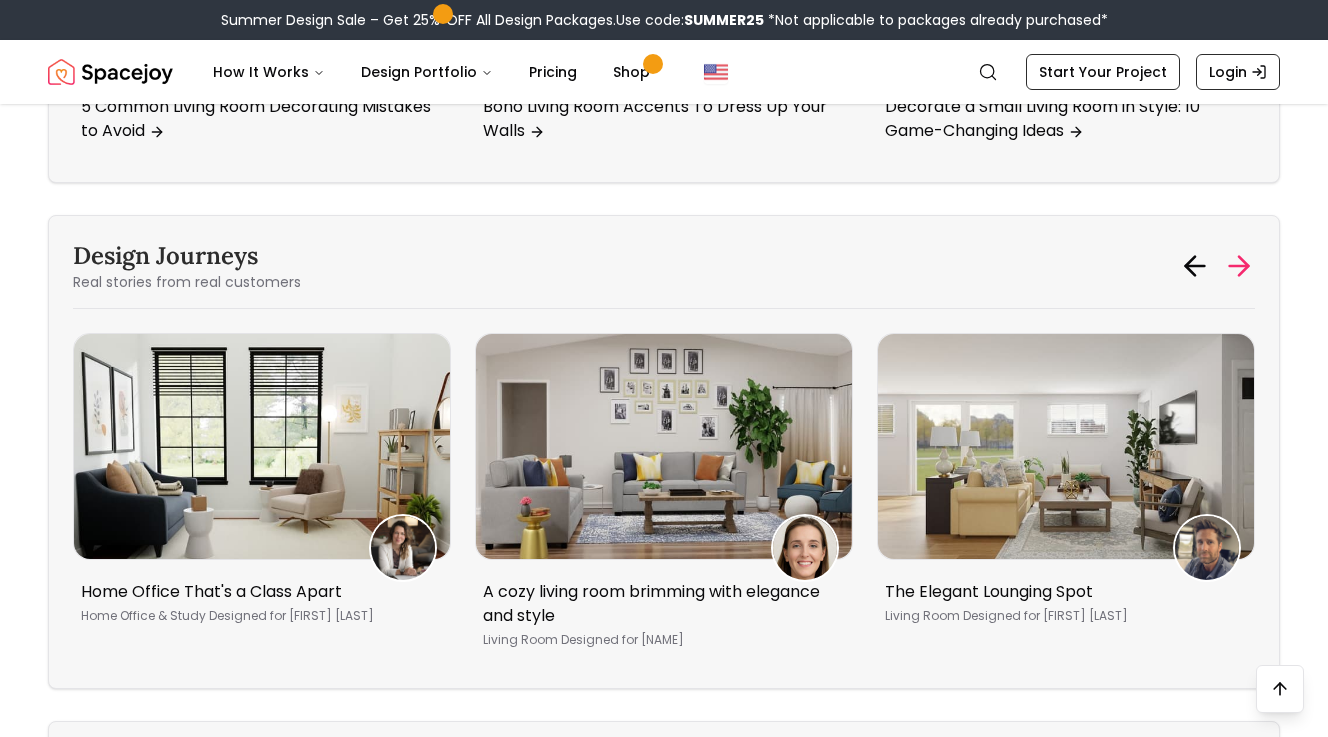 click 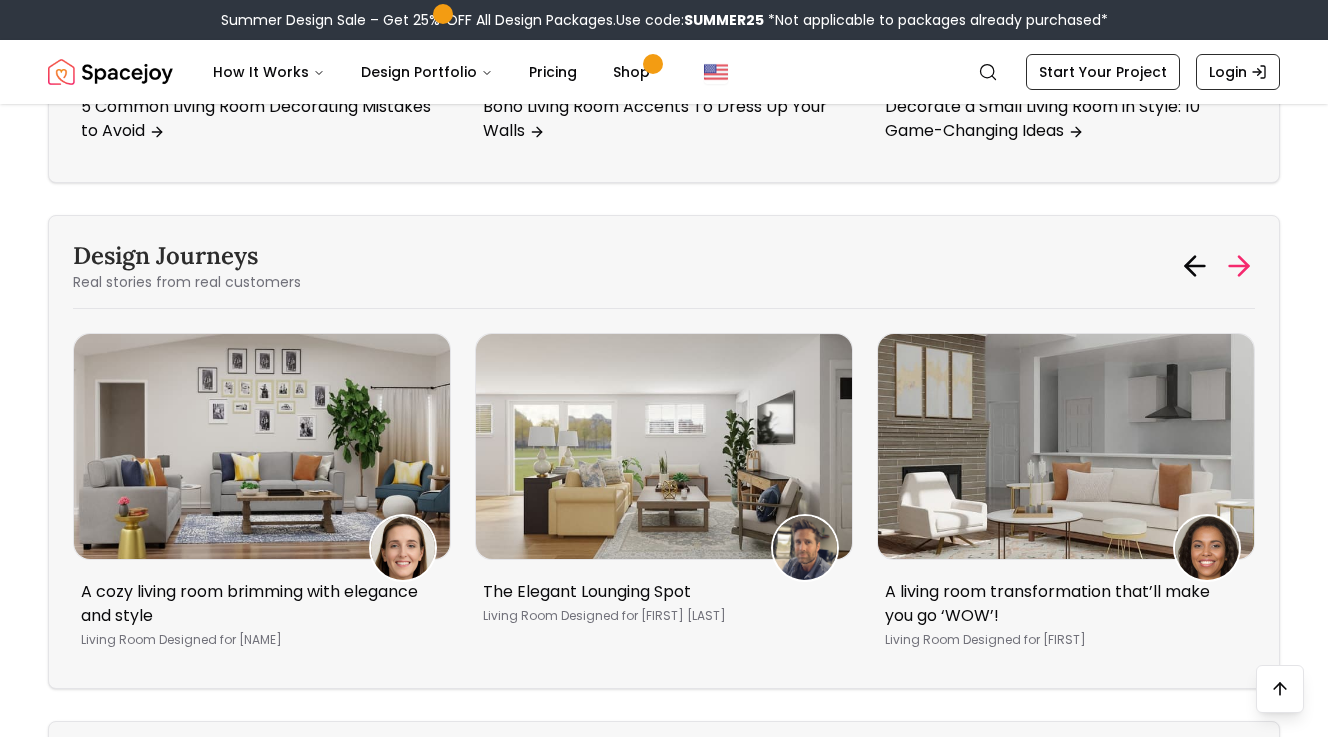 click 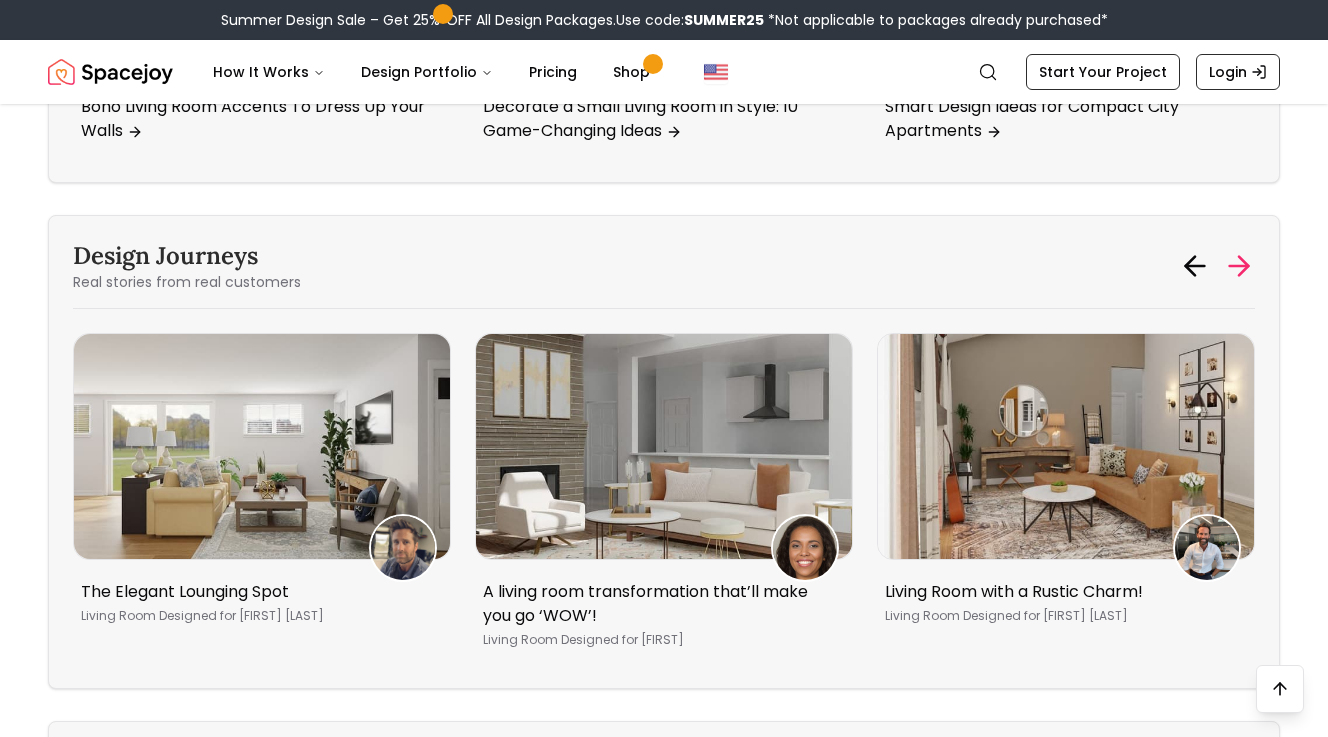 click 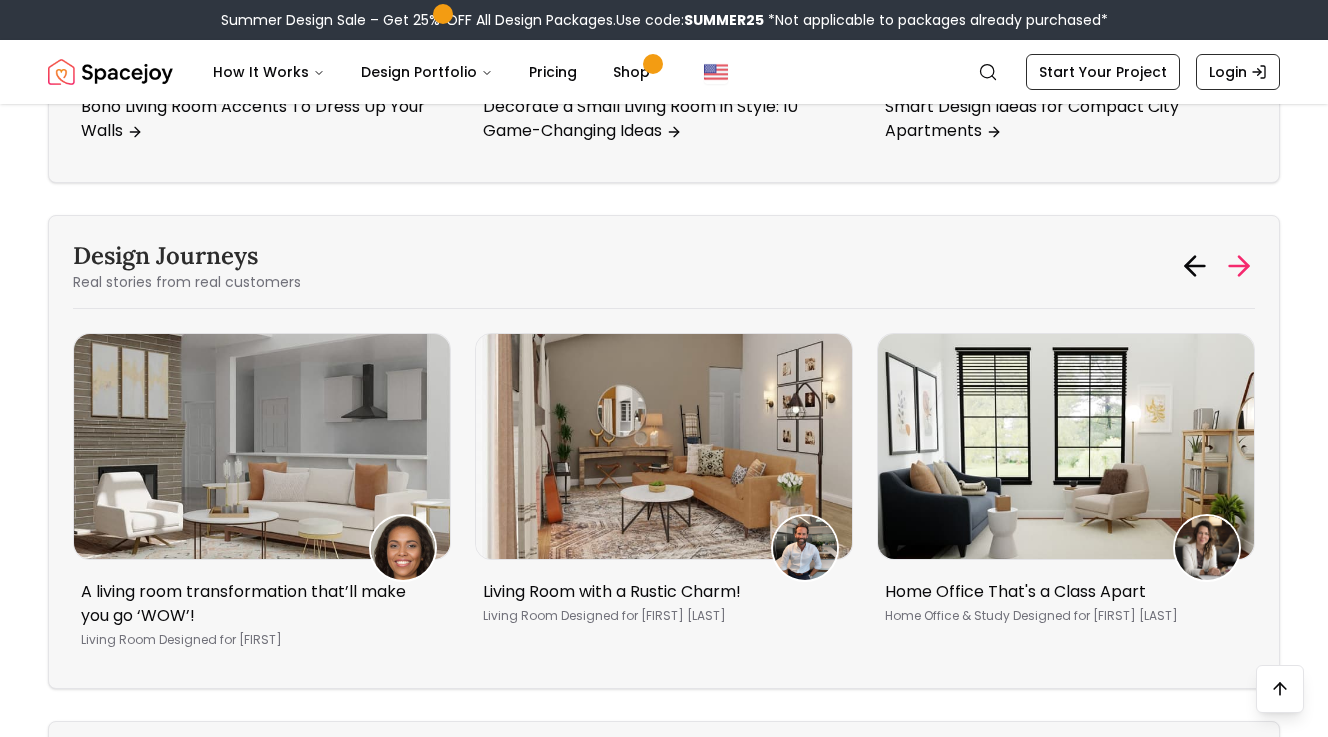 click 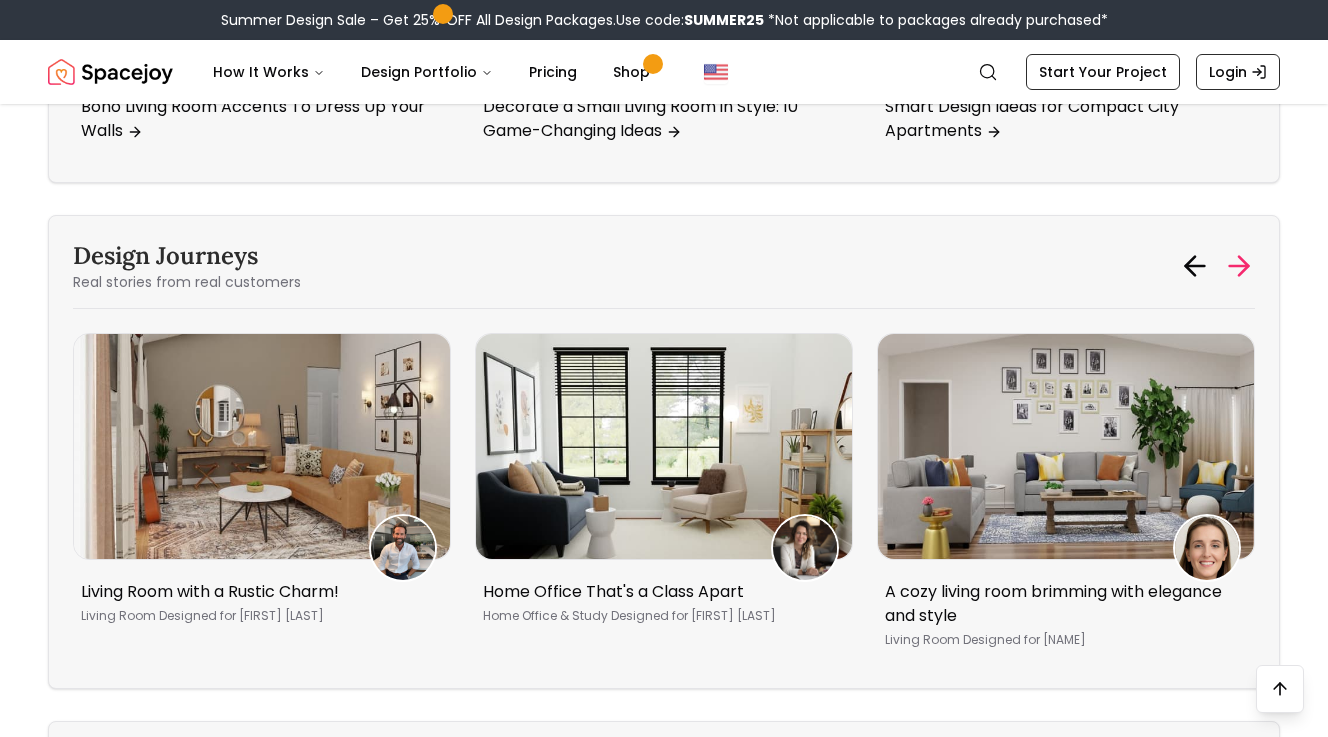 click 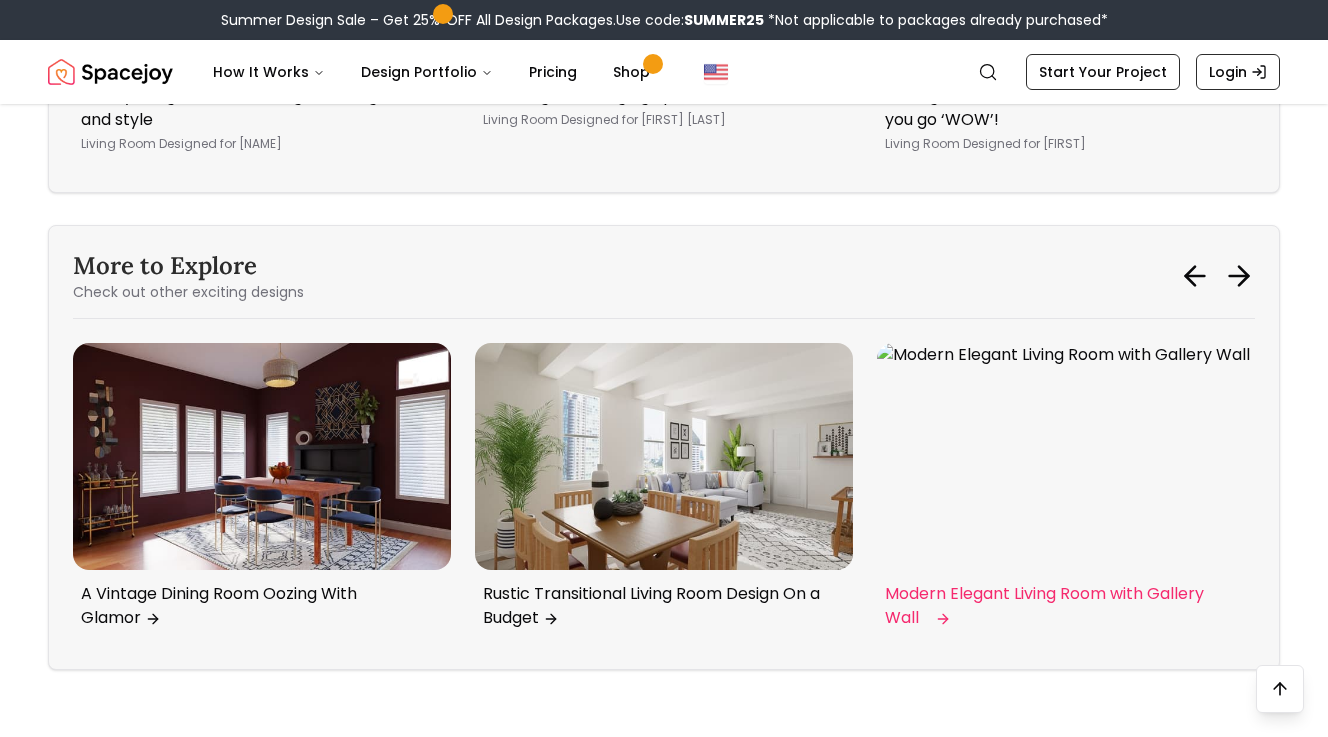 scroll, scrollTop: 17652, scrollLeft: 0, axis: vertical 